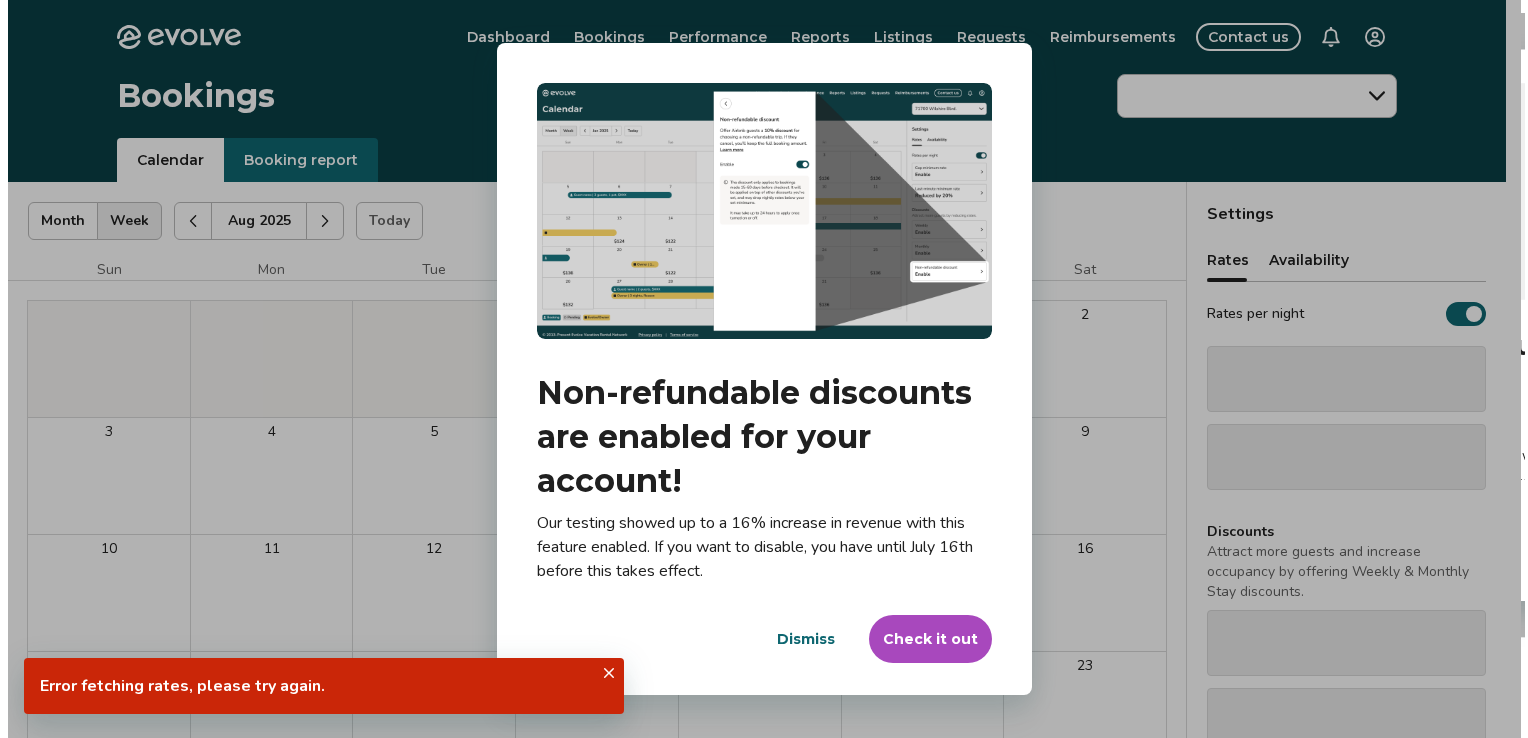 scroll, scrollTop: 0, scrollLeft: 0, axis: both 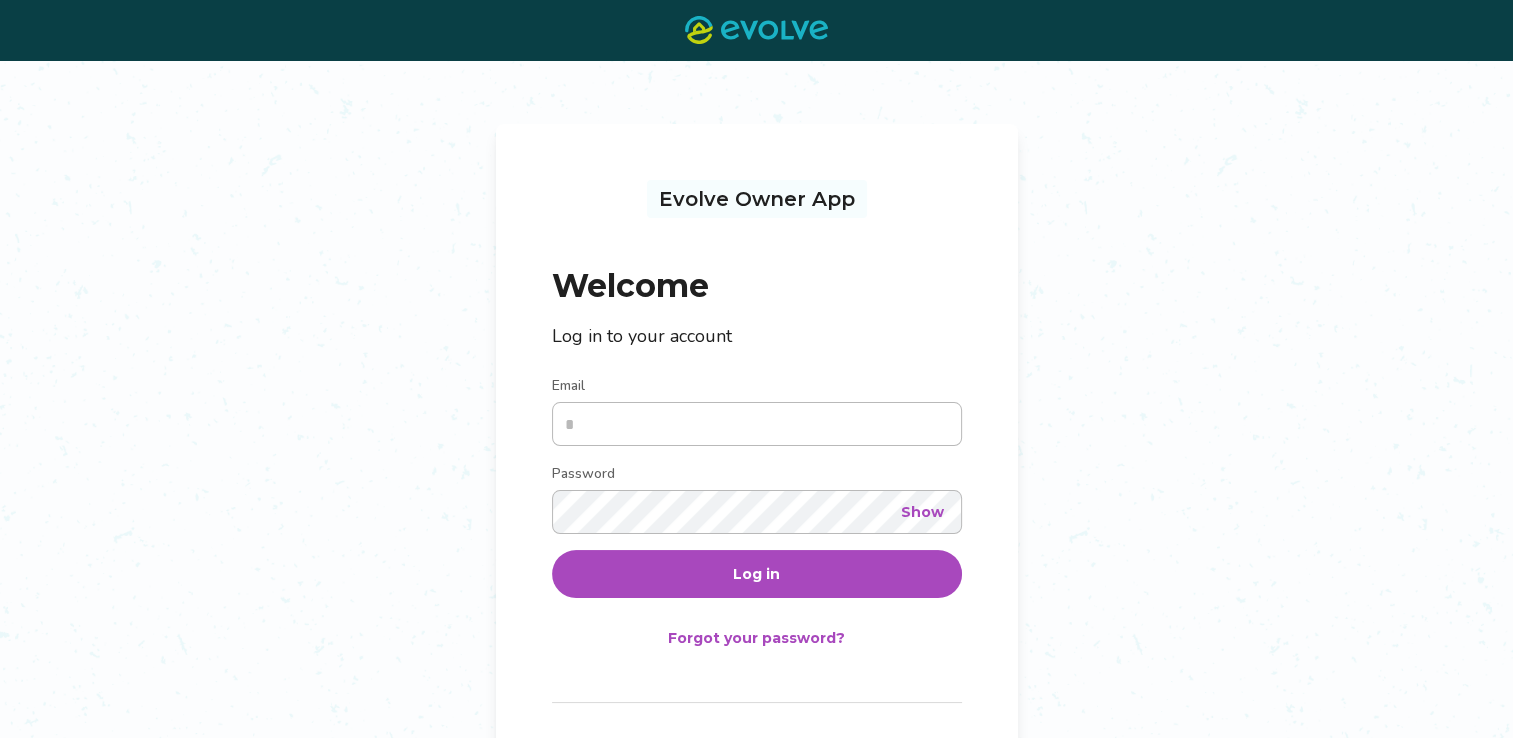 type on "**********" 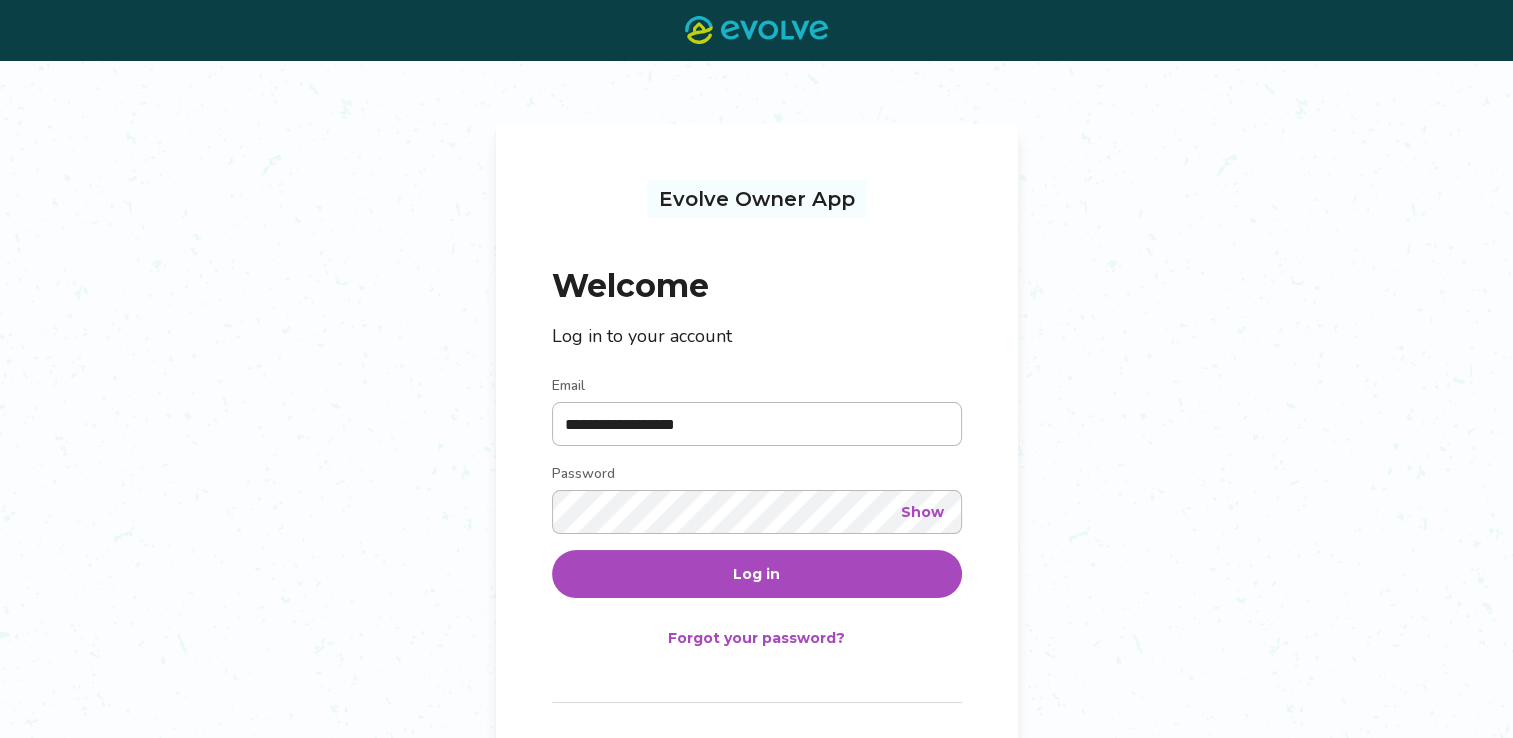 click on "Log in" at bounding box center [757, 574] 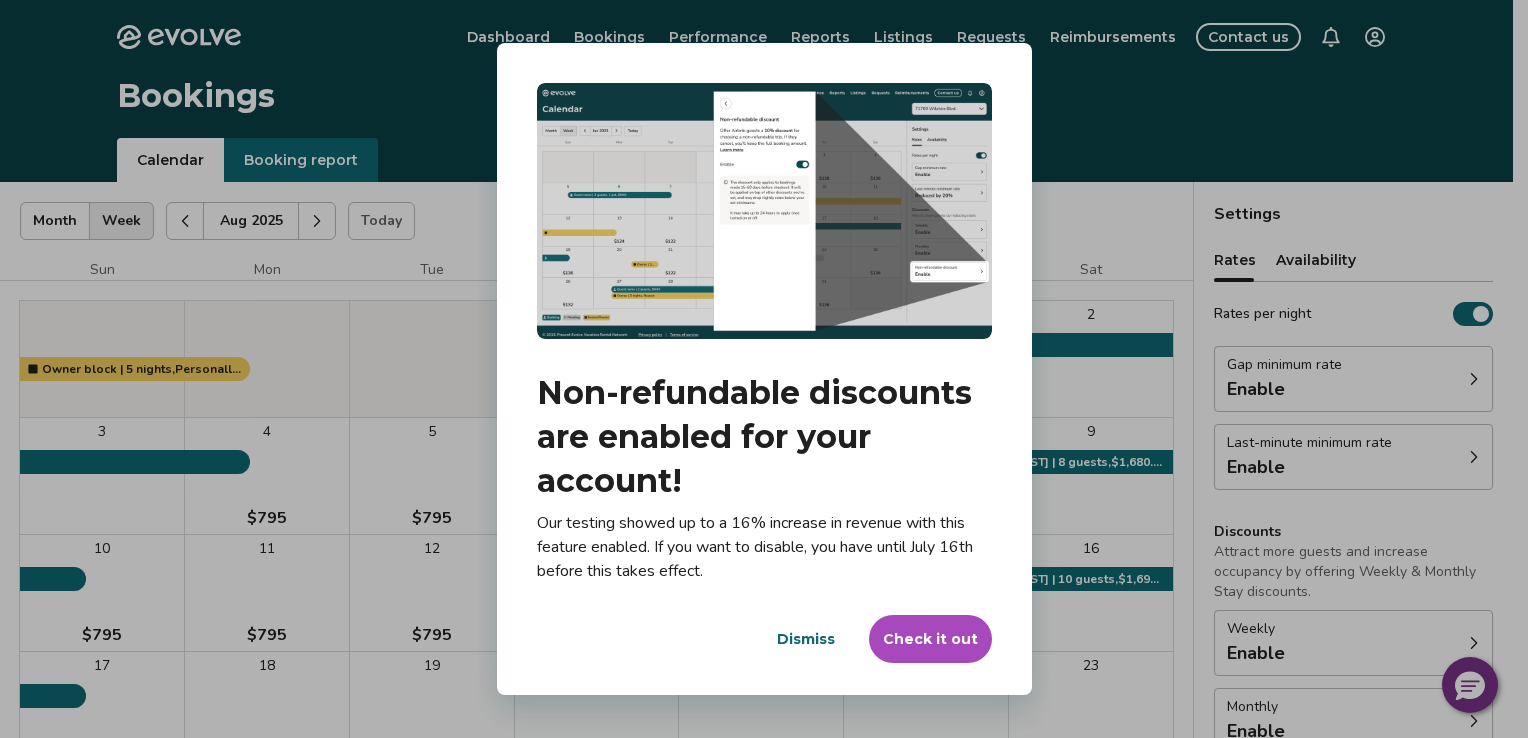 click on "Dialog Non-refundable discounts are enabled for your account! Our testing showed up to a 16% increase in revenue with this feature enabled. If you want to disable, you have until July 16th before this takes effect. Dismiss Check it out" at bounding box center (764, 369) 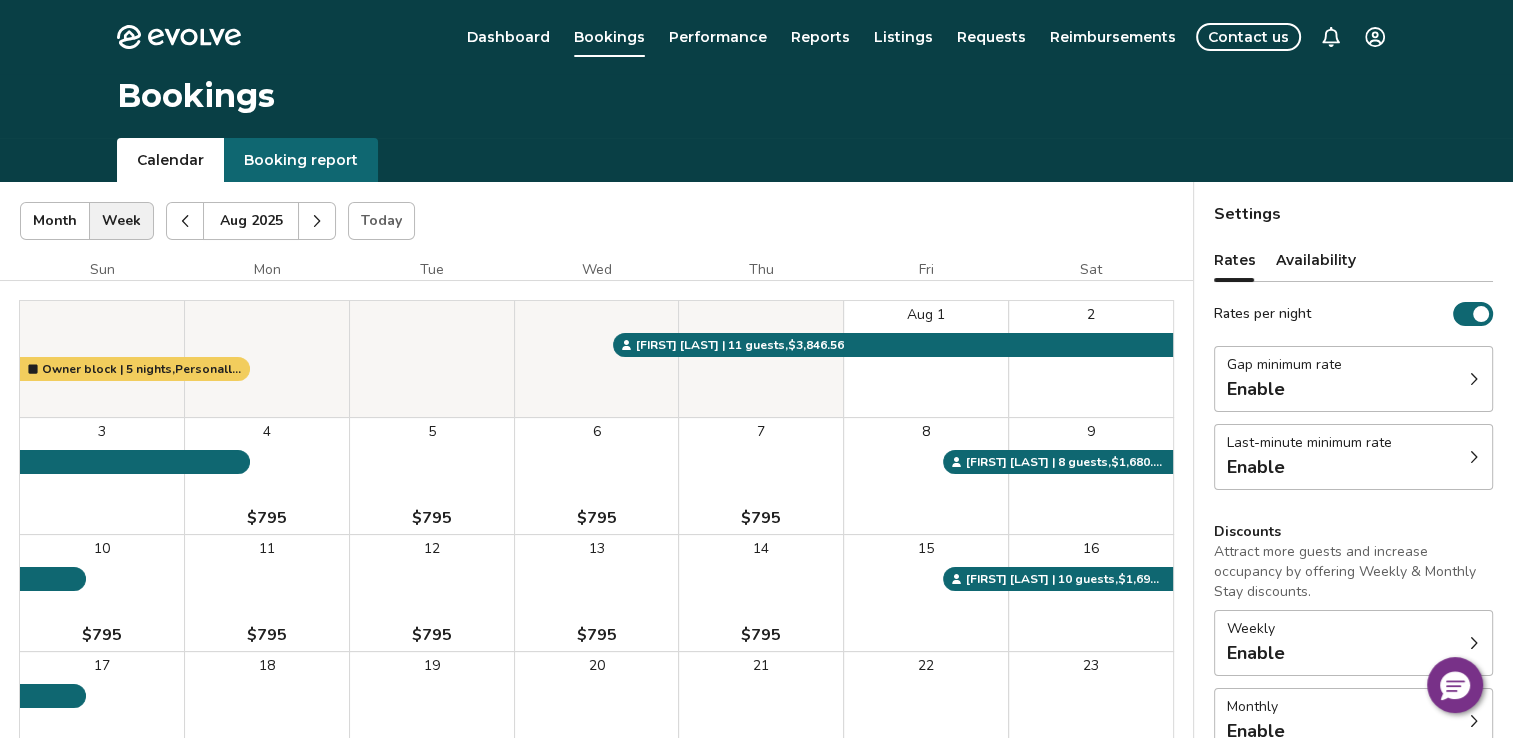click on "Gap minimum rate Enable" at bounding box center (1353, 379) 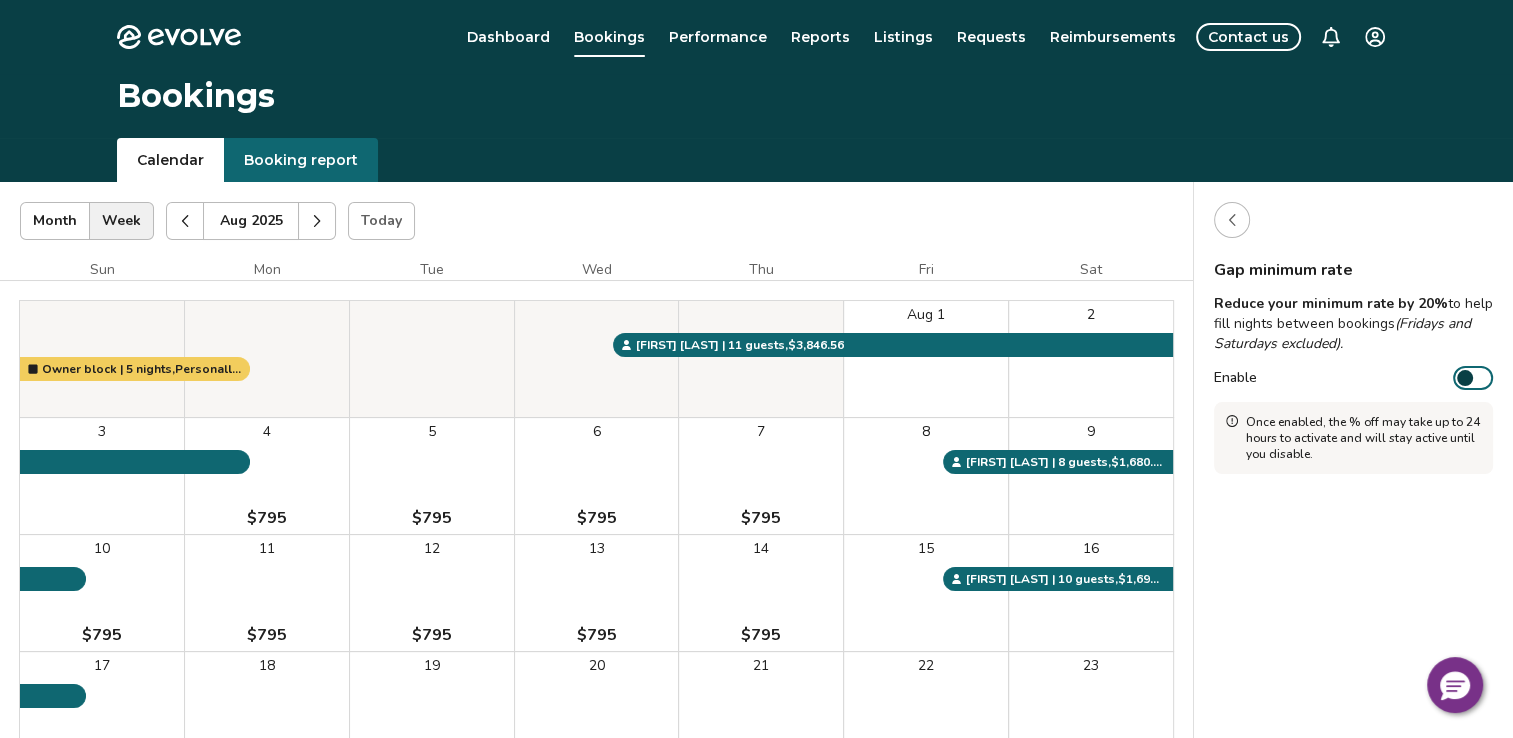 scroll, scrollTop: 0, scrollLeft: 0, axis: both 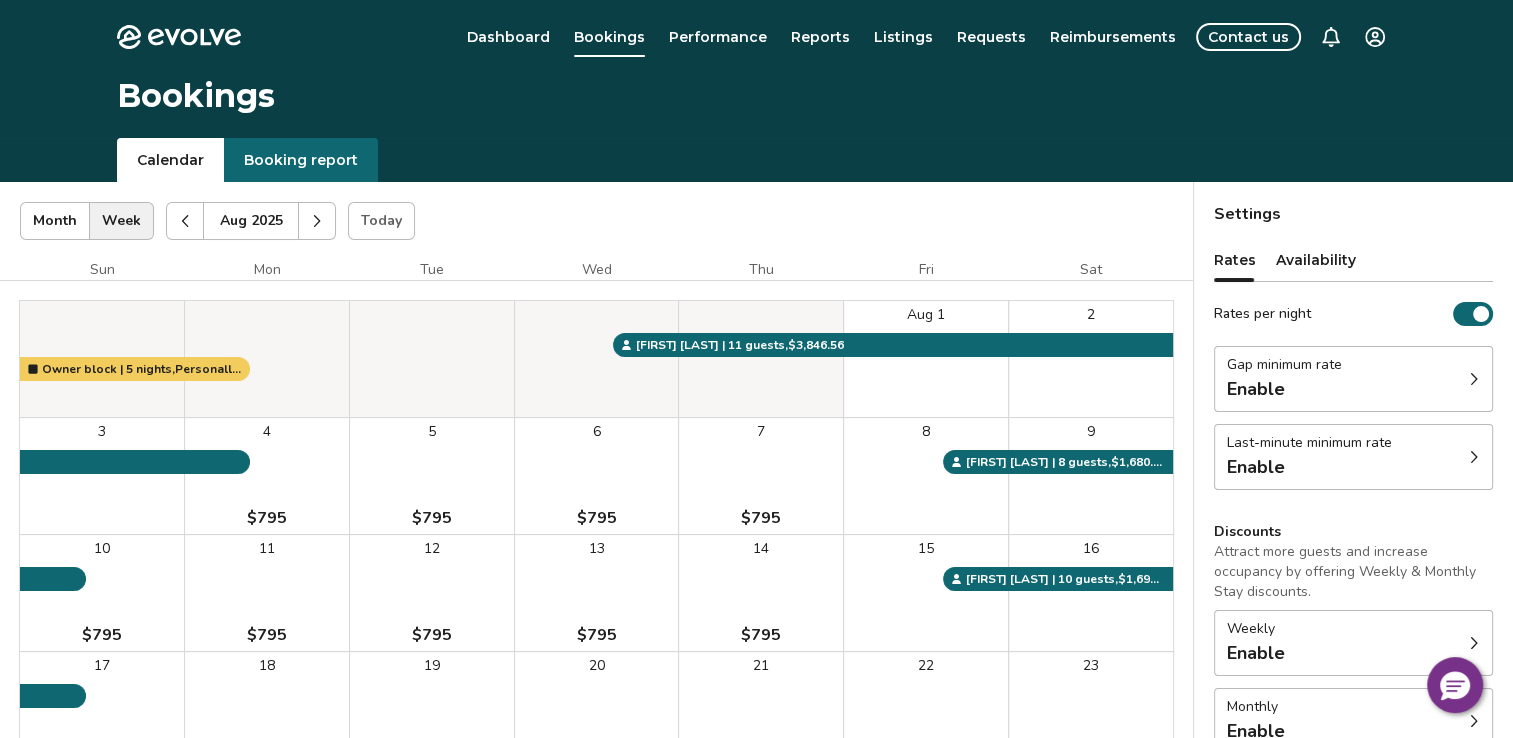 click 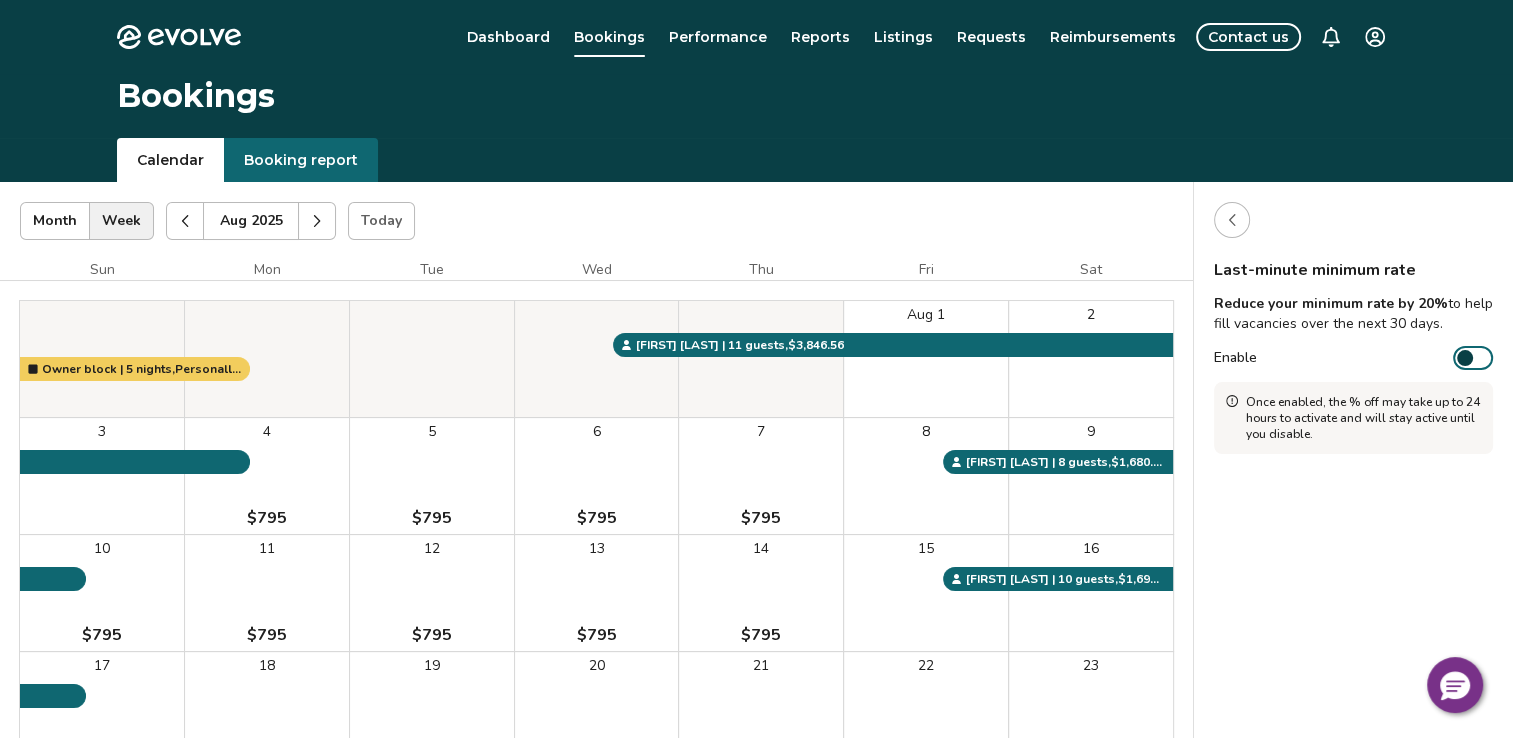 click at bounding box center [1232, 220] 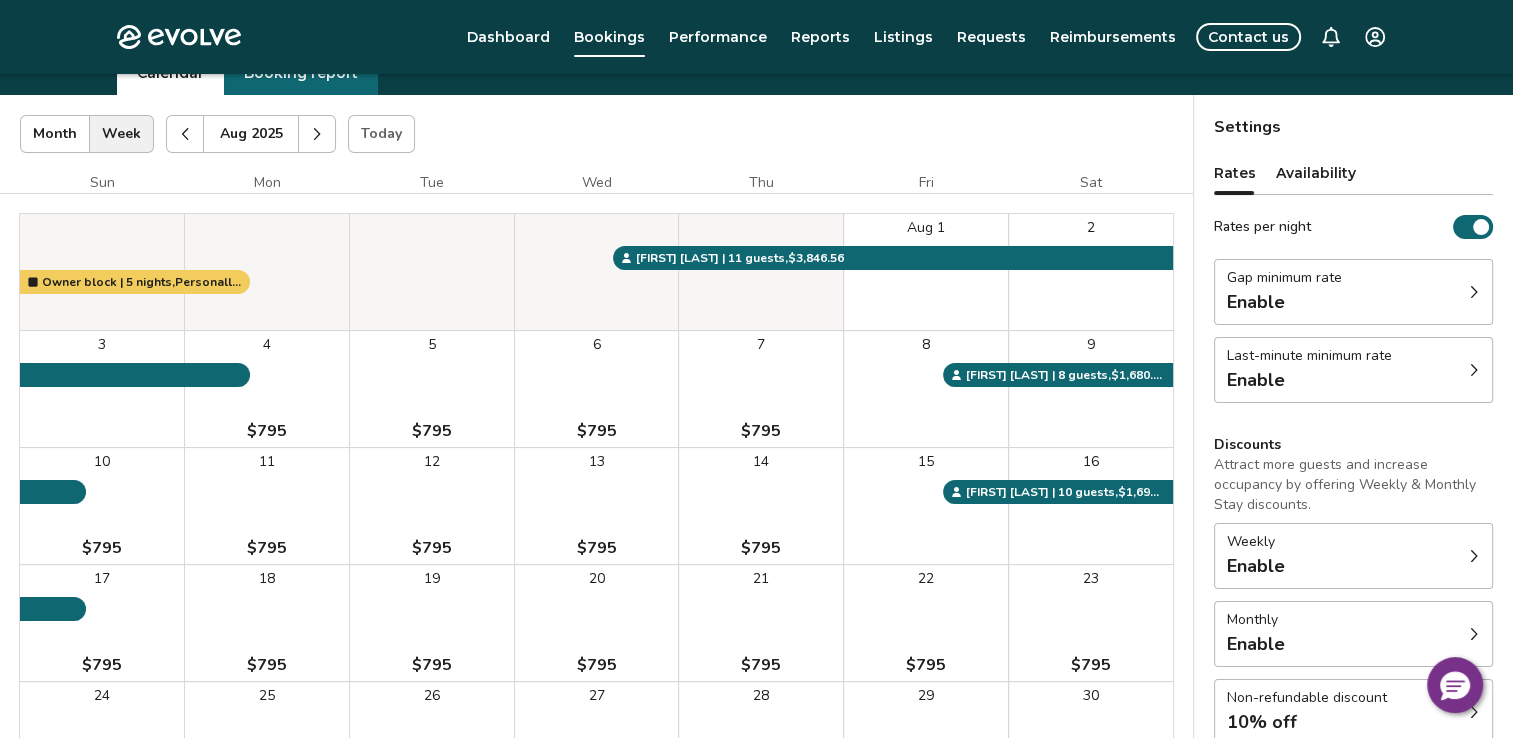 scroll, scrollTop: 200, scrollLeft: 0, axis: vertical 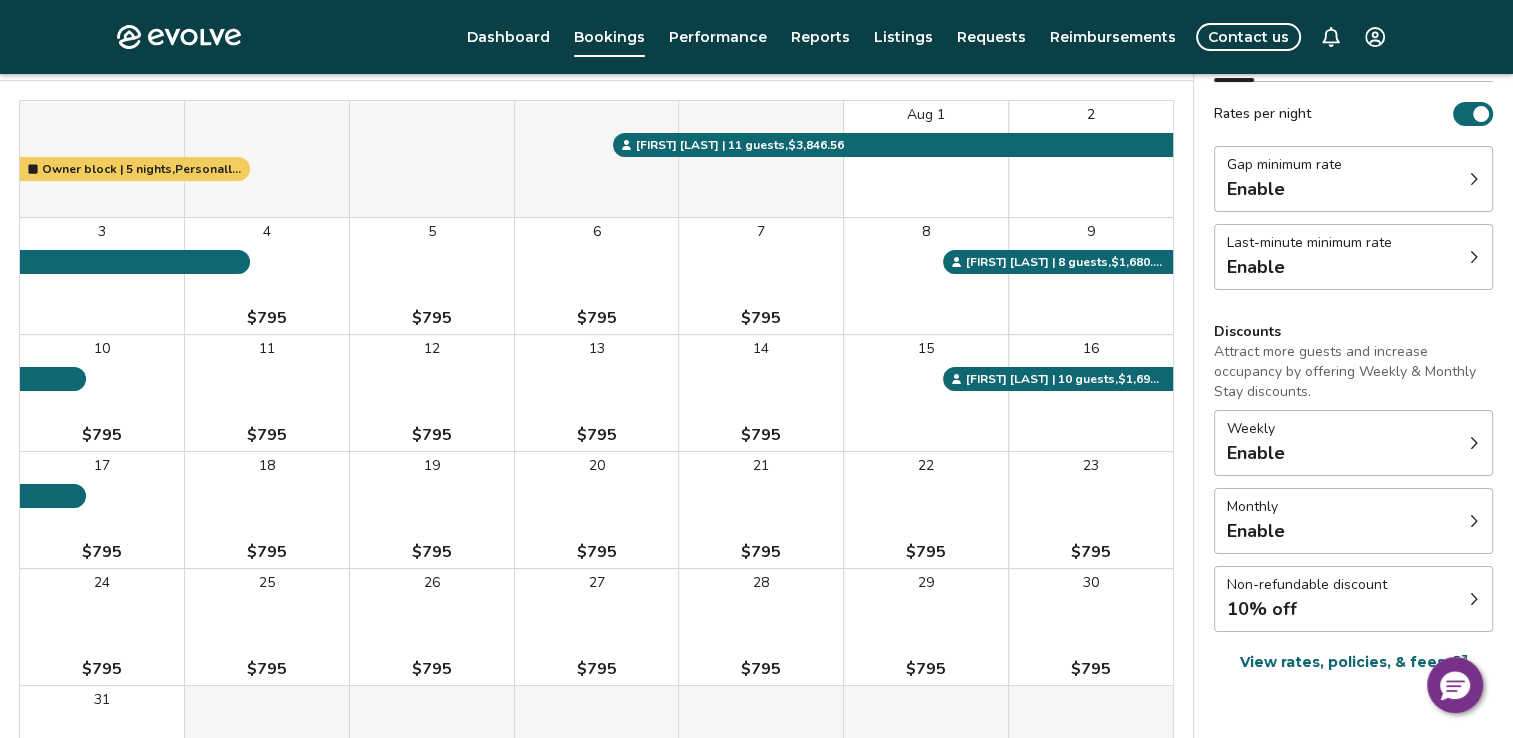 click on "Weekly Enable" at bounding box center (1353, 443) 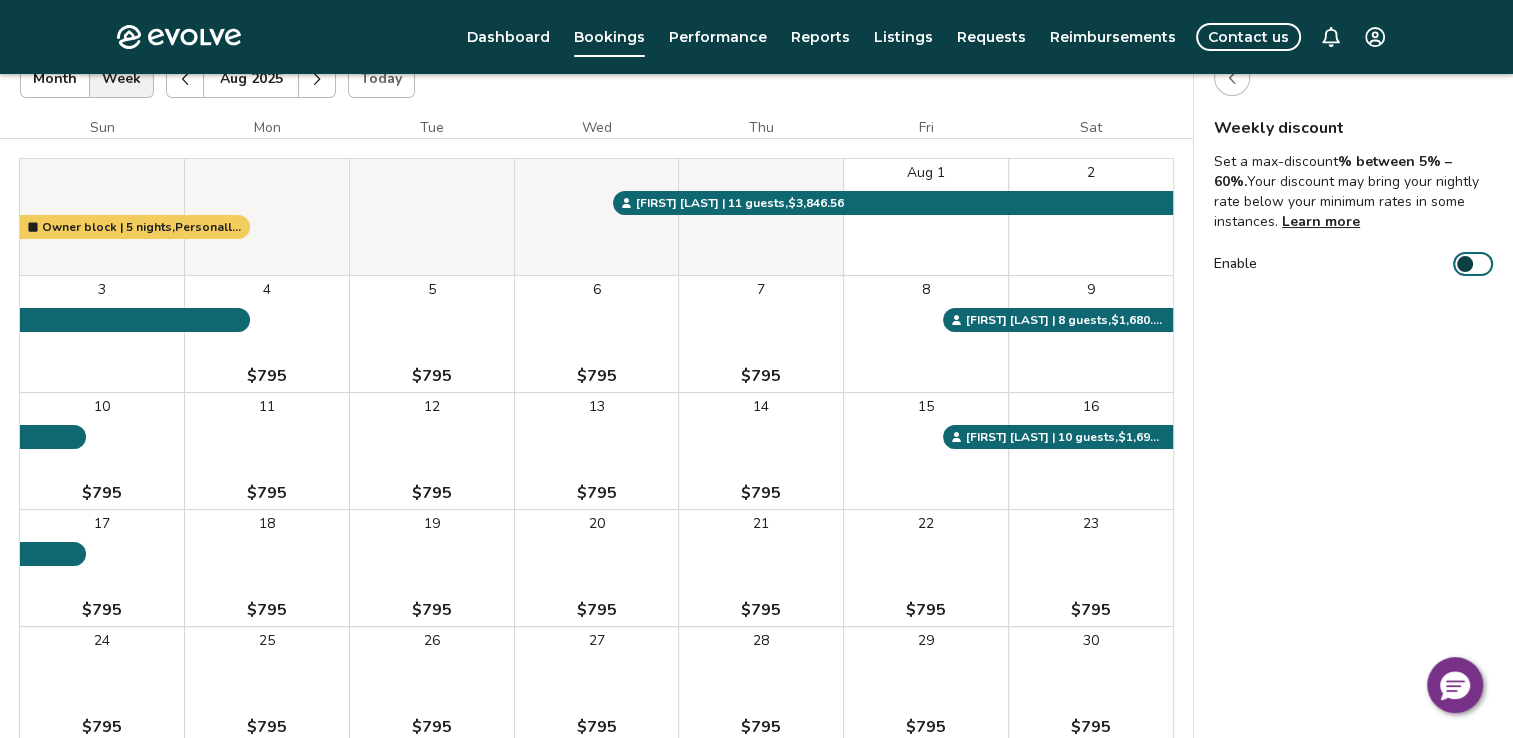 scroll, scrollTop: 100, scrollLeft: 0, axis: vertical 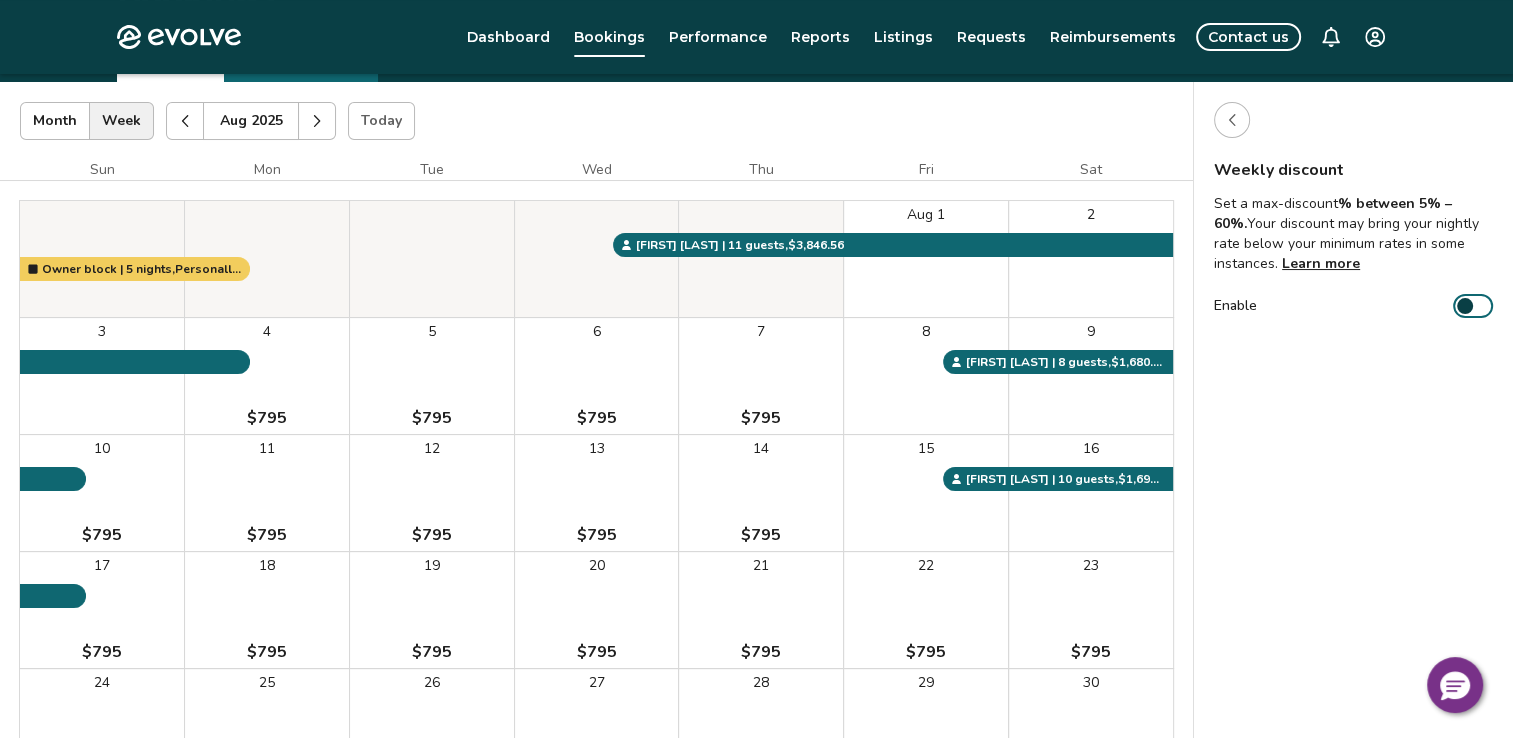 click at bounding box center (1232, 120) 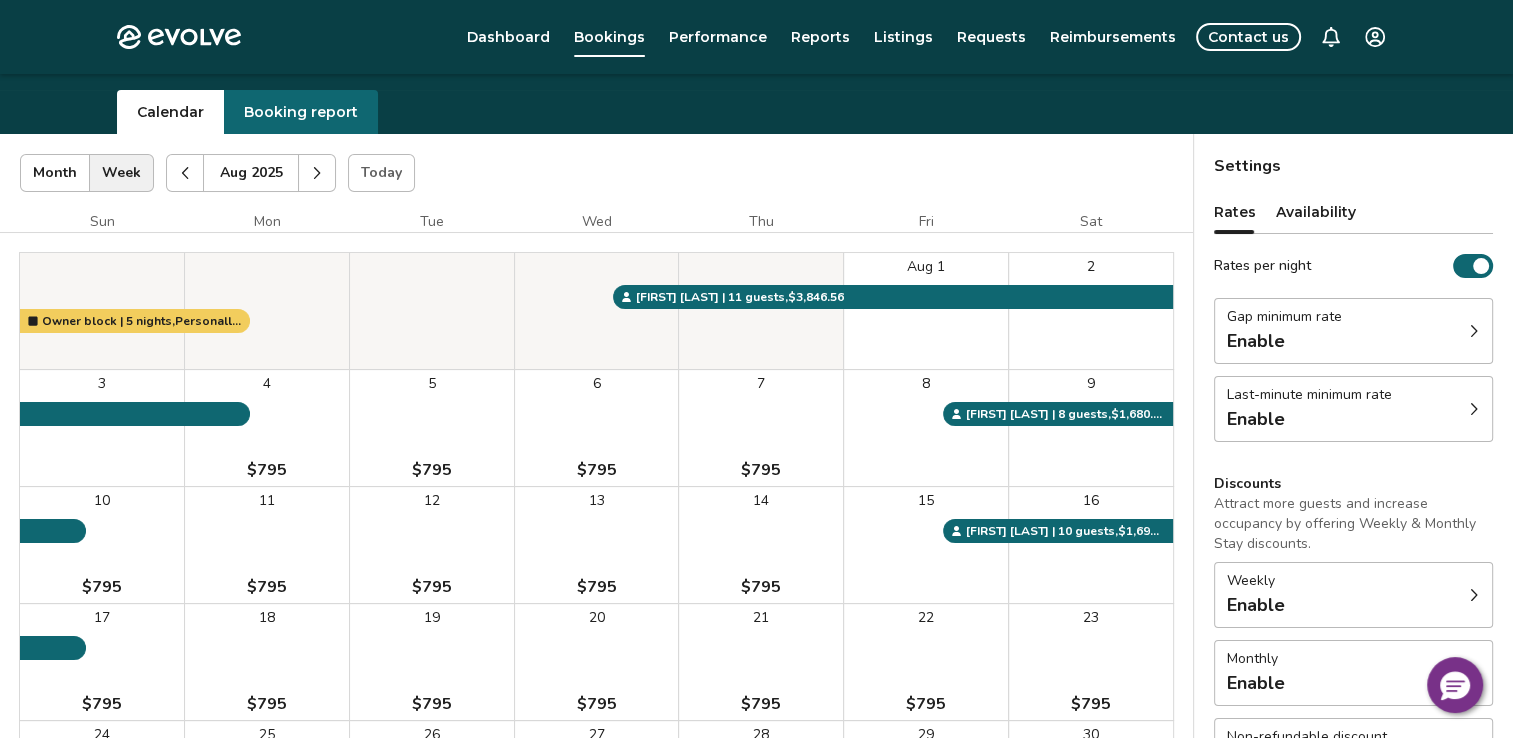 scroll, scrollTop: 0, scrollLeft: 0, axis: both 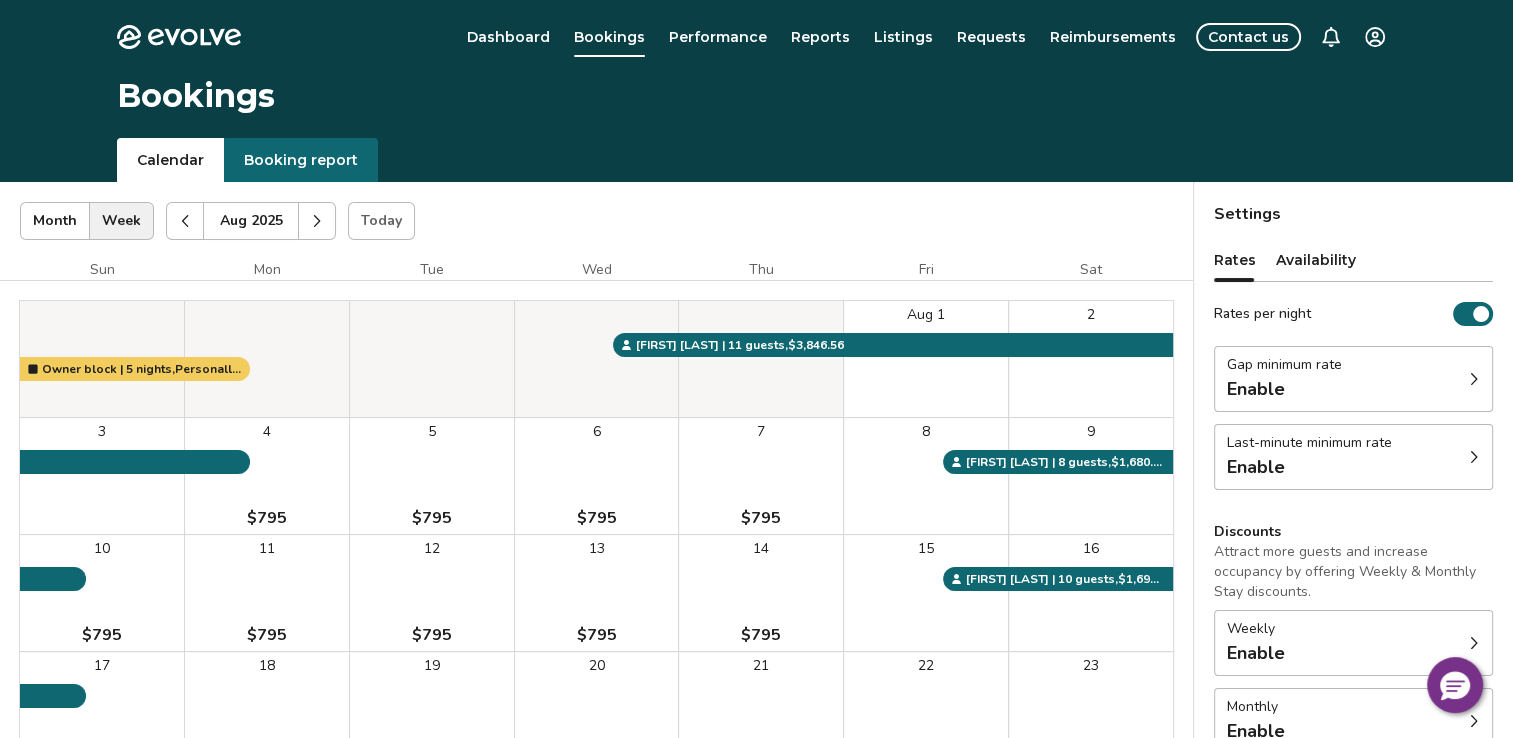 click at bounding box center (185, 221) 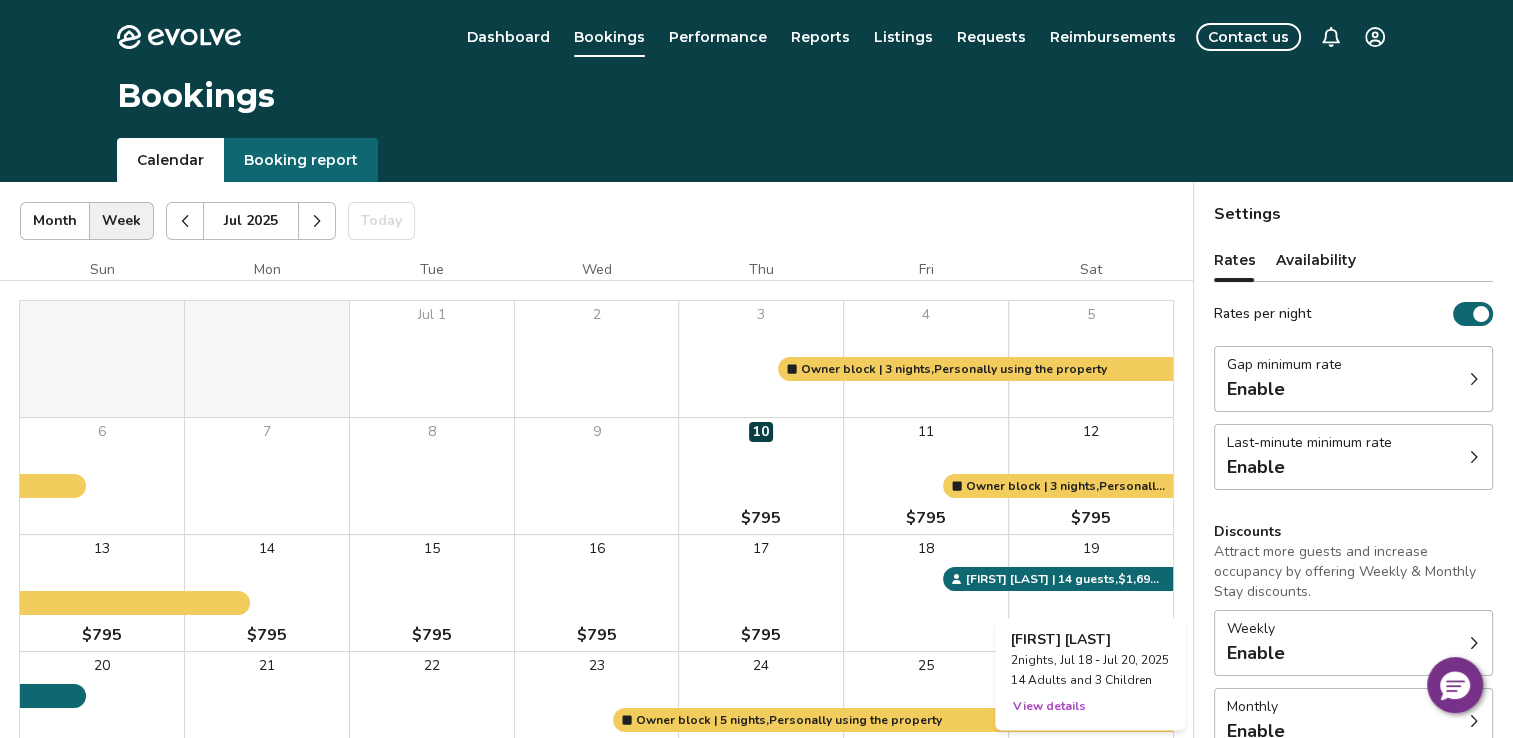 click on "19" at bounding box center (1091, 593) 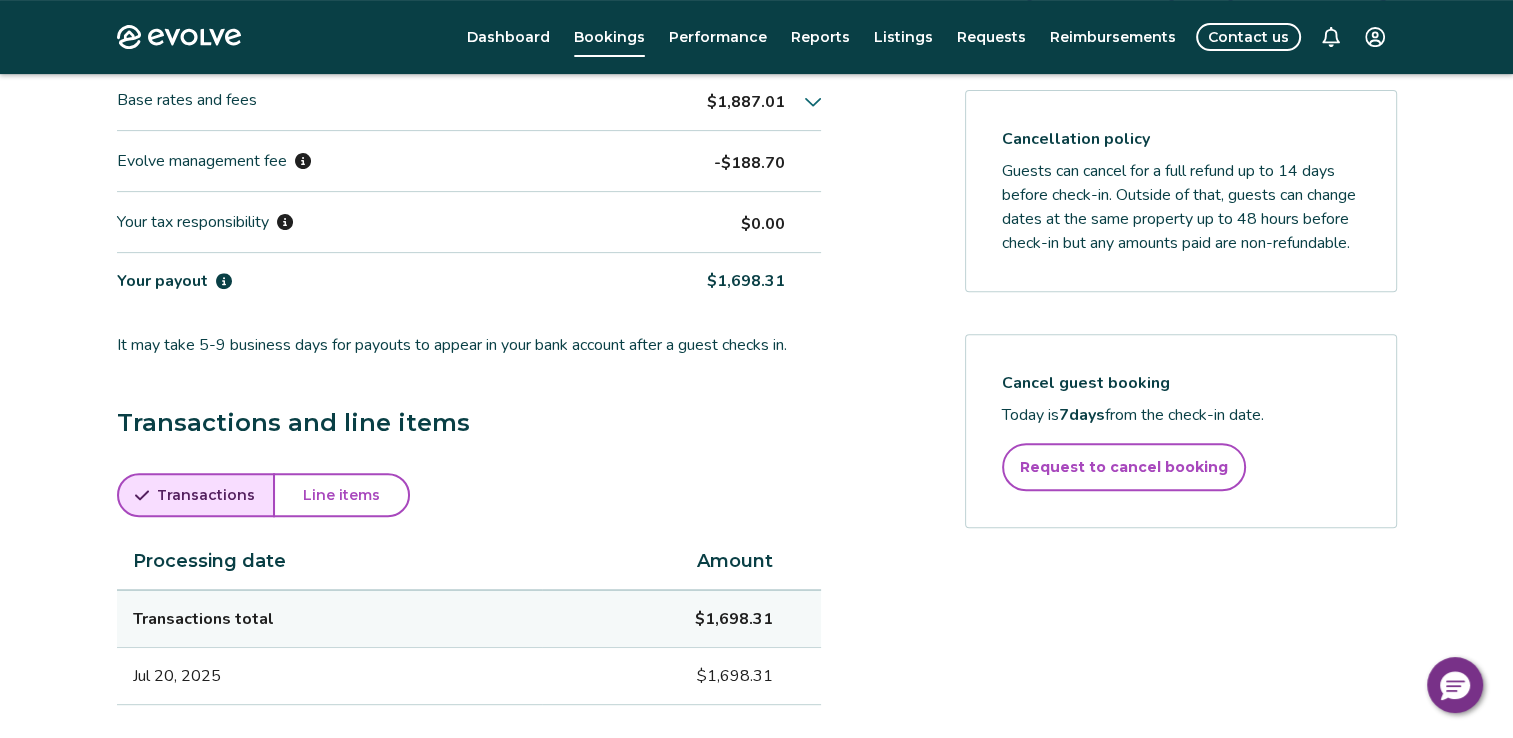 scroll, scrollTop: 626, scrollLeft: 0, axis: vertical 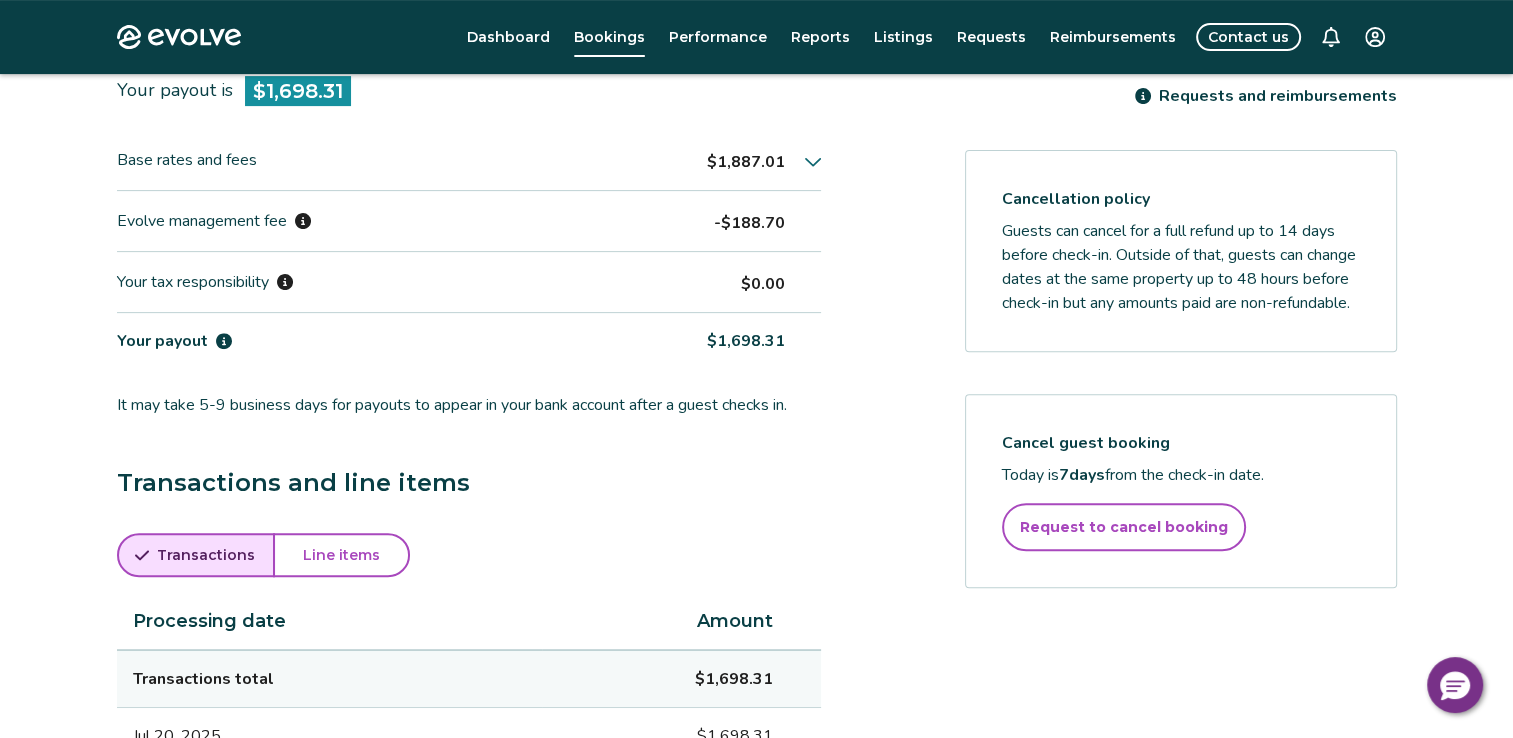 click on "Line items" at bounding box center (341, 555) 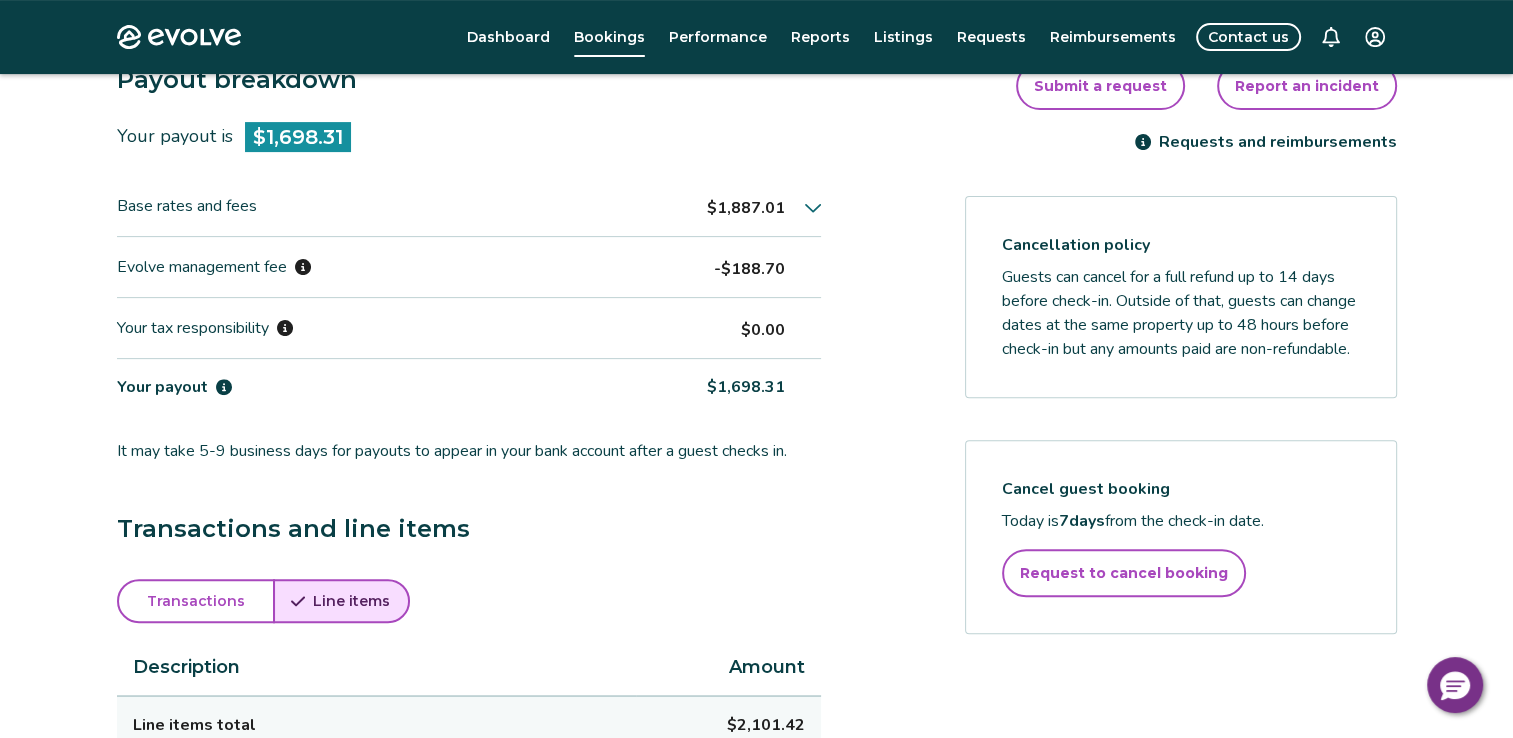 scroll, scrollTop: 626, scrollLeft: 0, axis: vertical 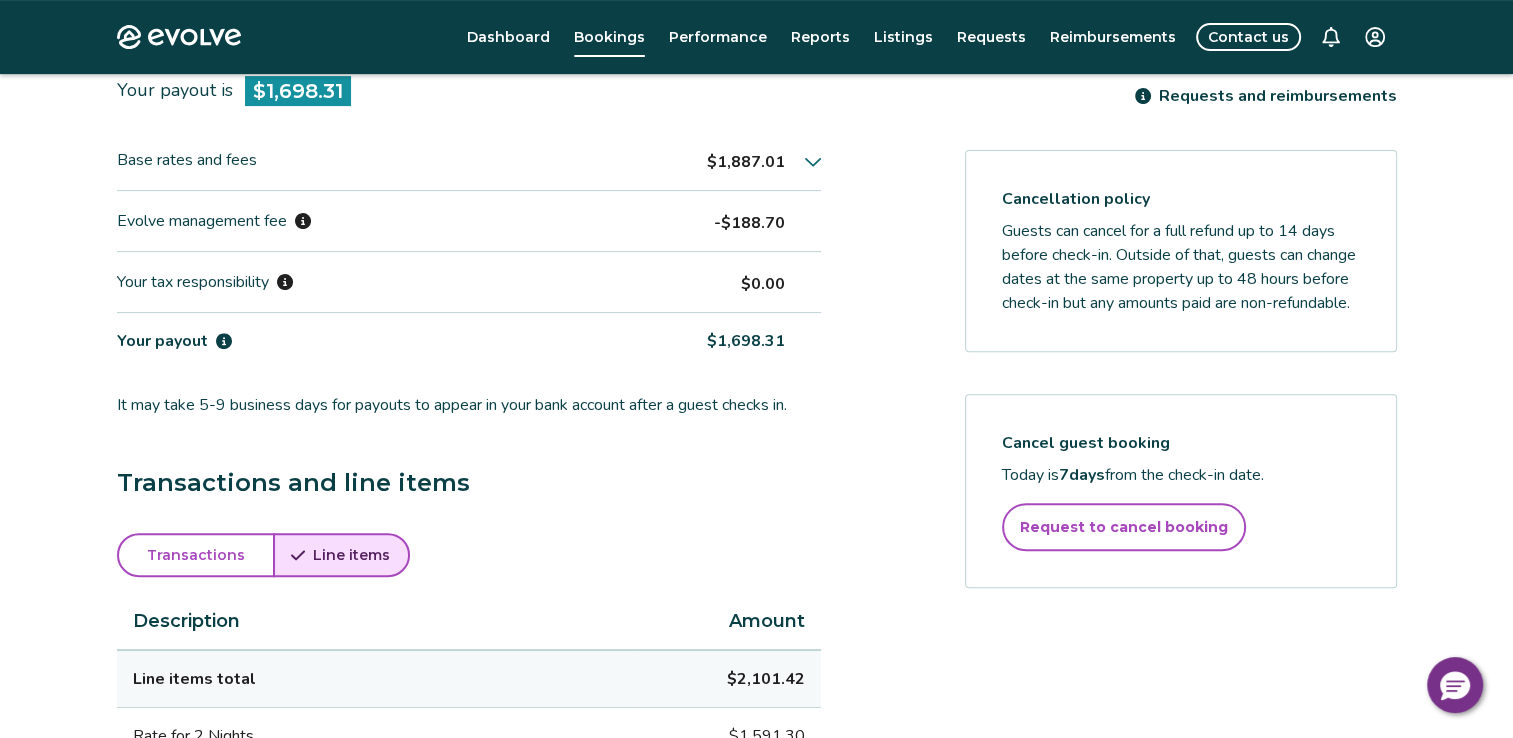 drag, startPoint x: 763, startPoint y: 482, endPoint x: 227, endPoint y: 653, distance: 562.6162 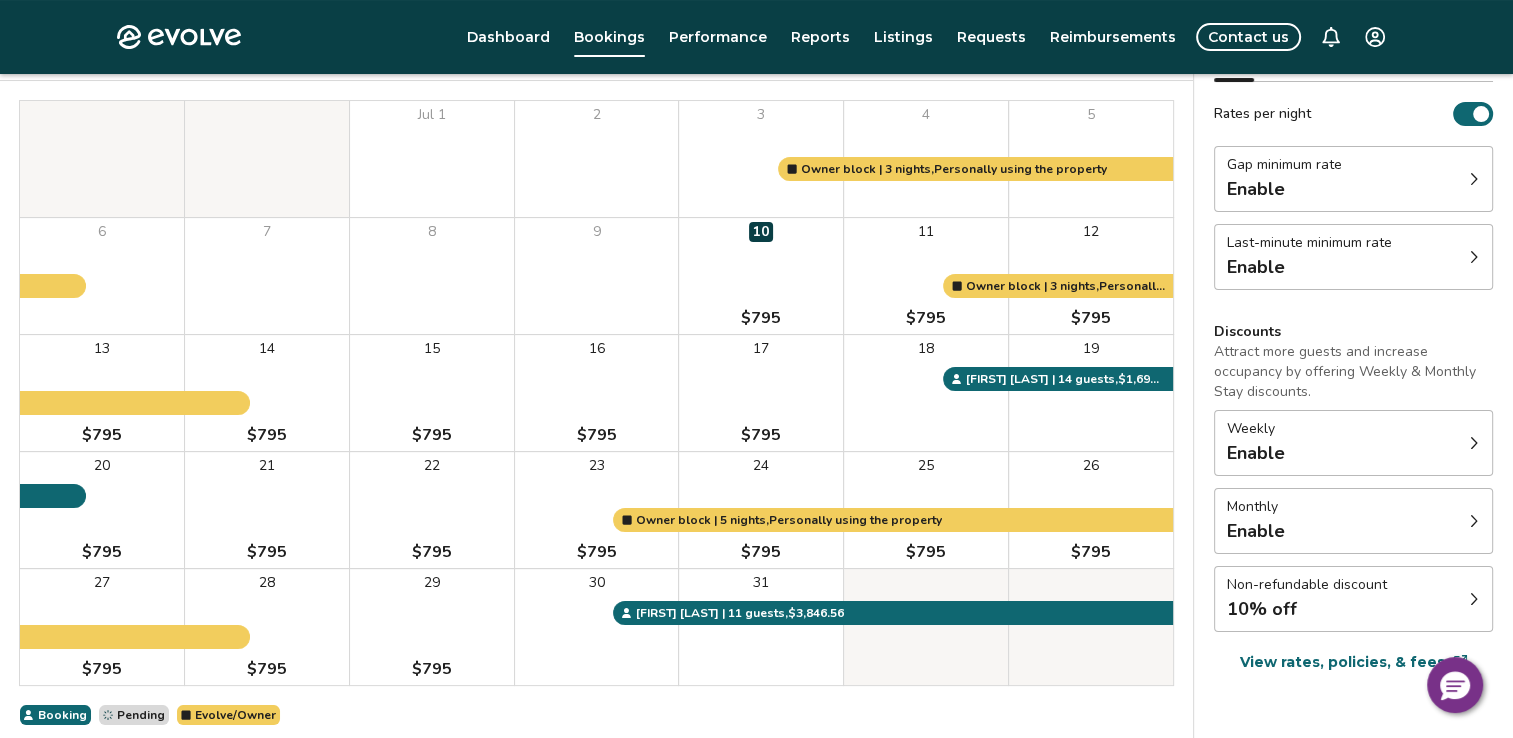 scroll, scrollTop: 296, scrollLeft: 0, axis: vertical 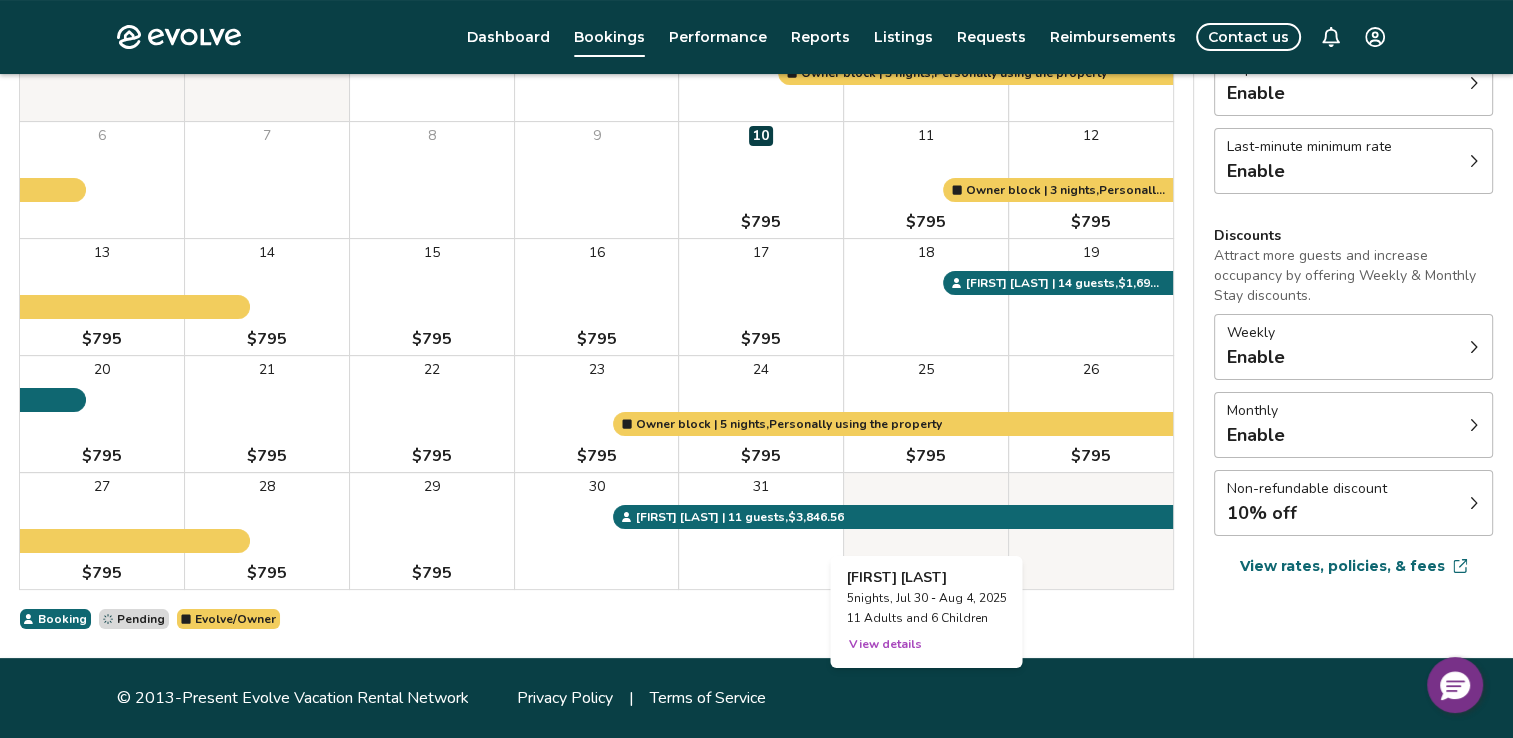 click at bounding box center (926, 531) 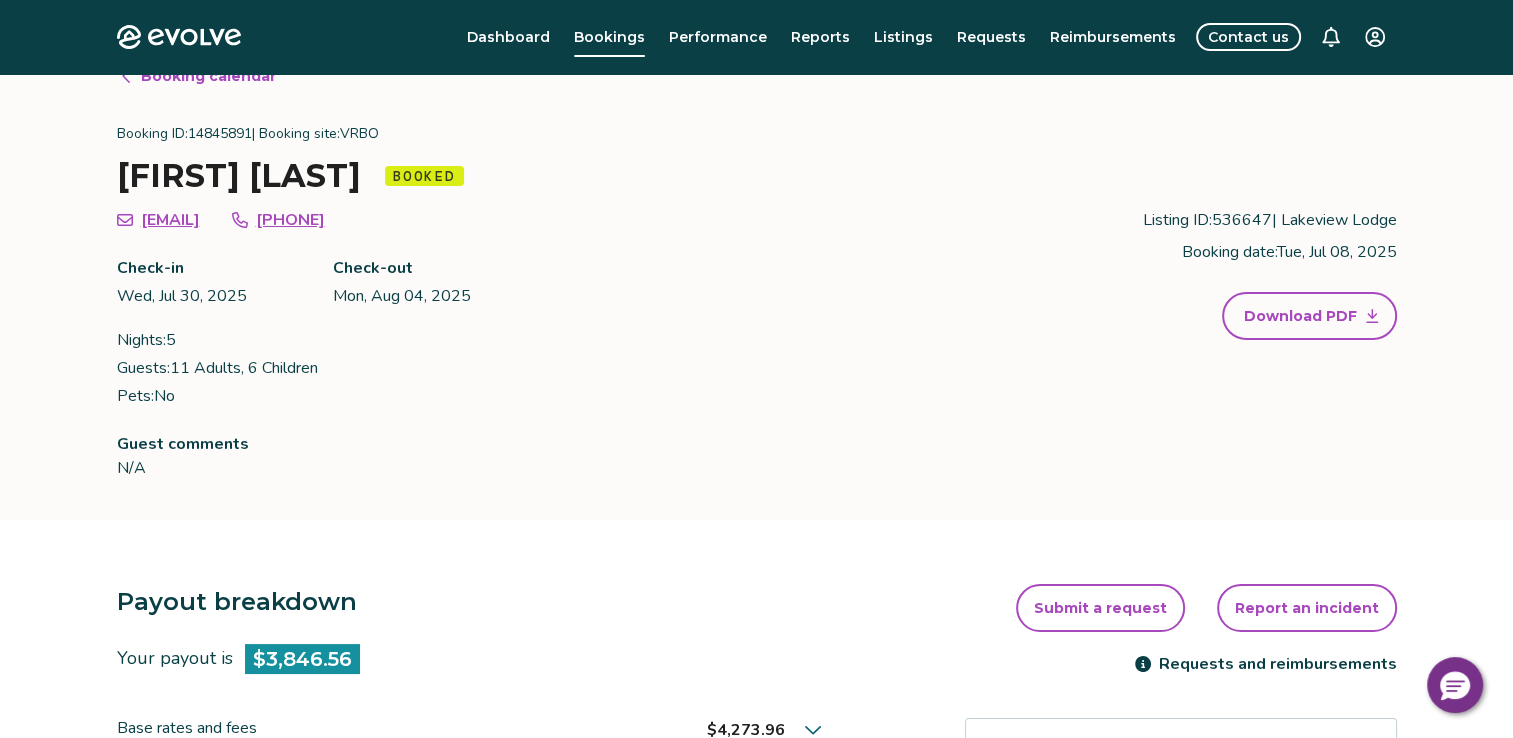 scroll, scrollTop: 0, scrollLeft: 0, axis: both 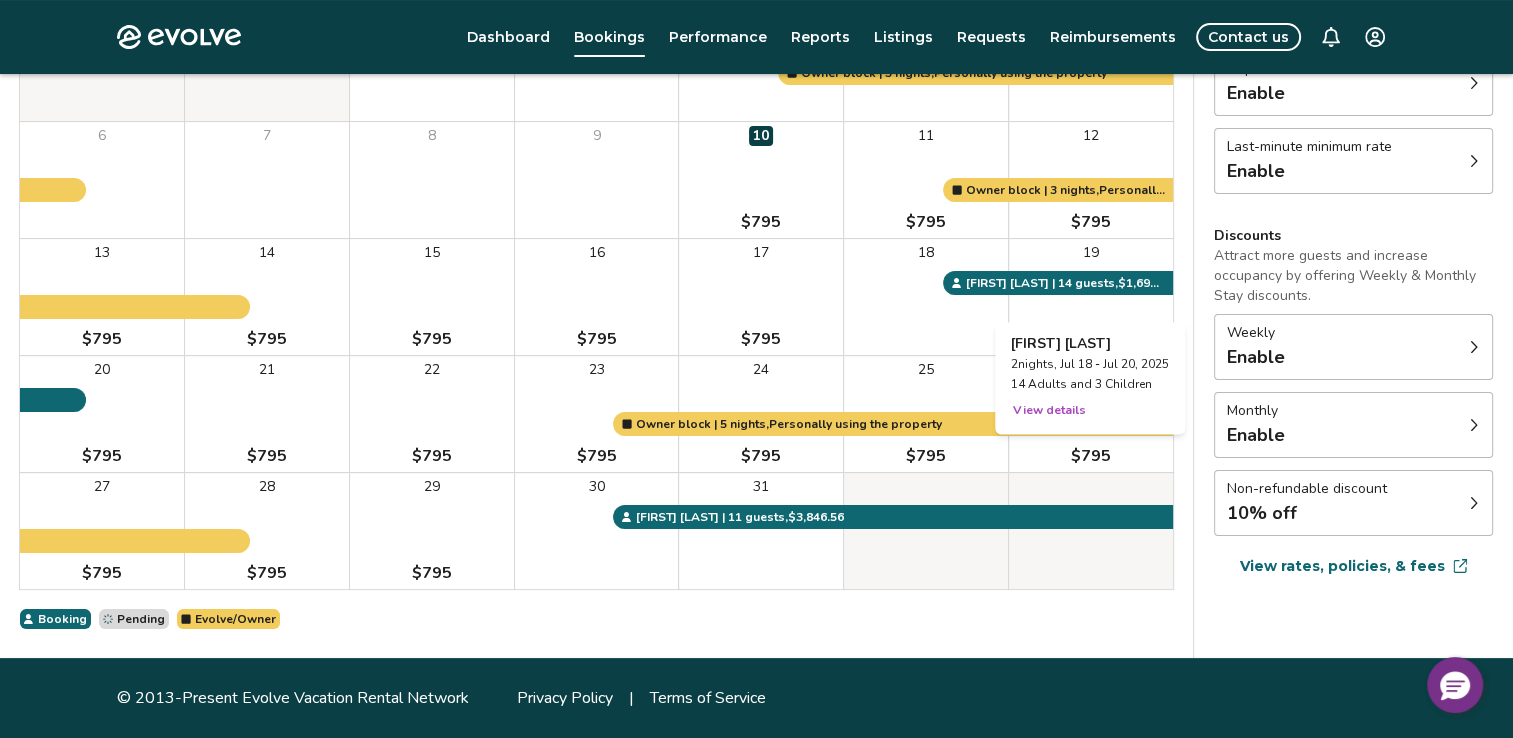 click on "19" at bounding box center (1091, 297) 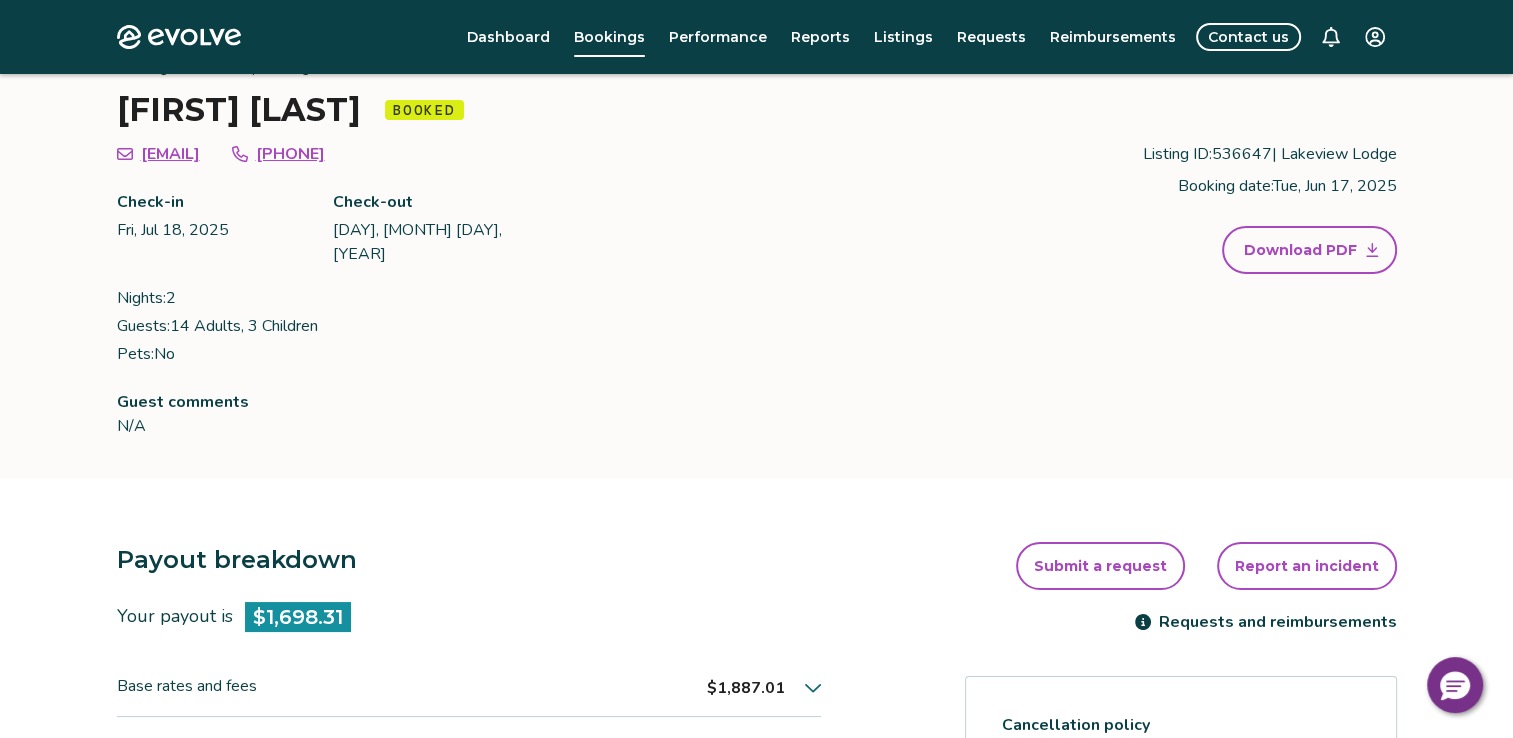 scroll, scrollTop: 0, scrollLeft: 0, axis: both 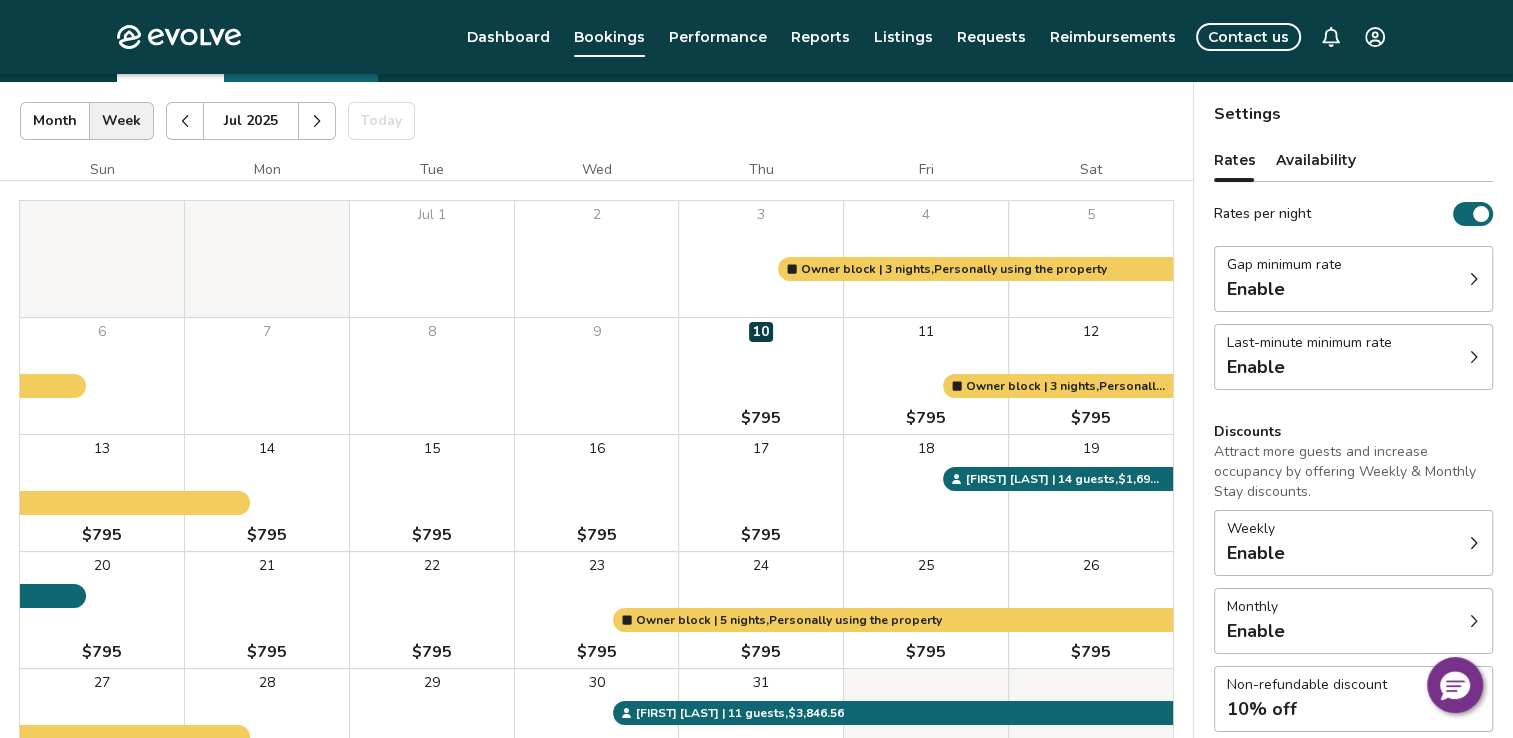 click 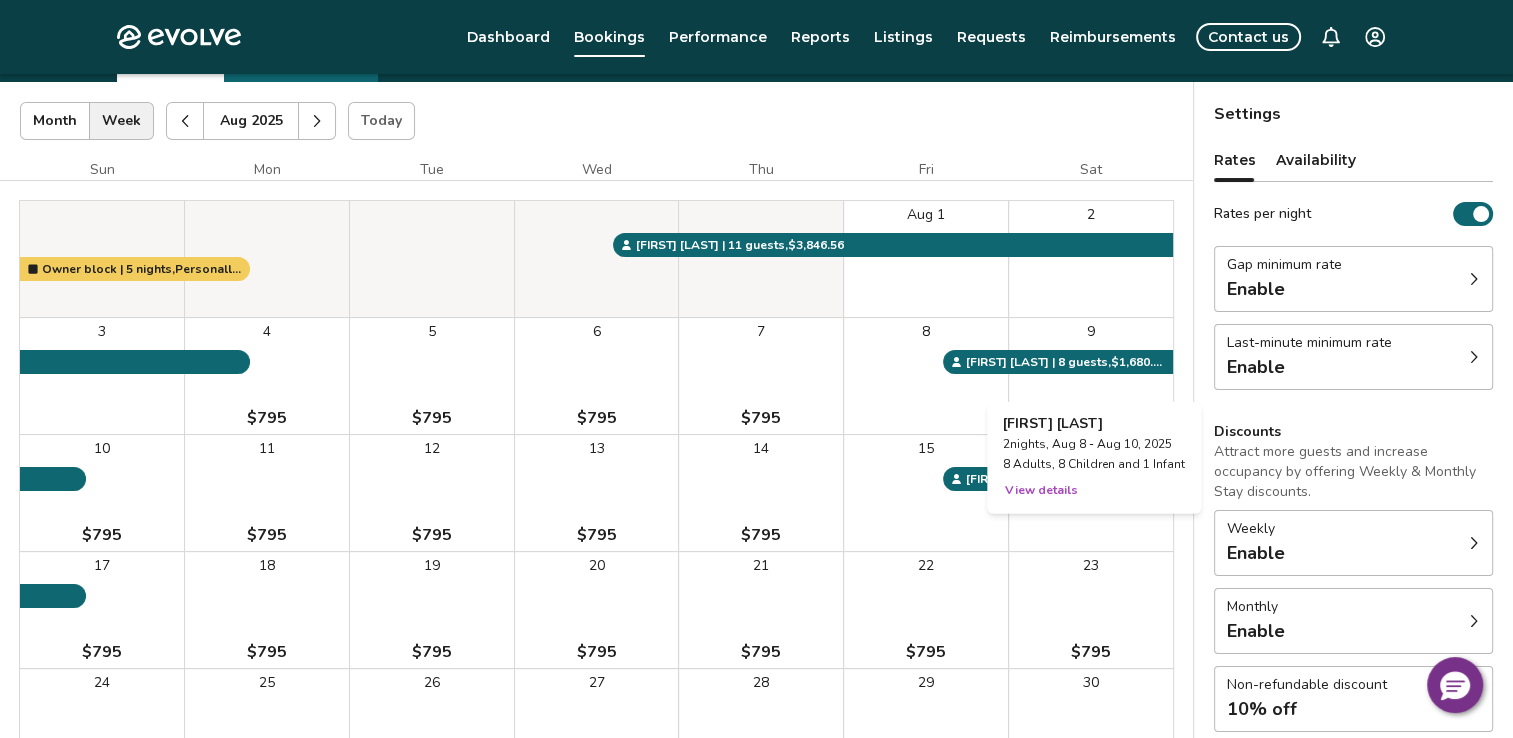 click on "9" at bounding box center (1091, 376) 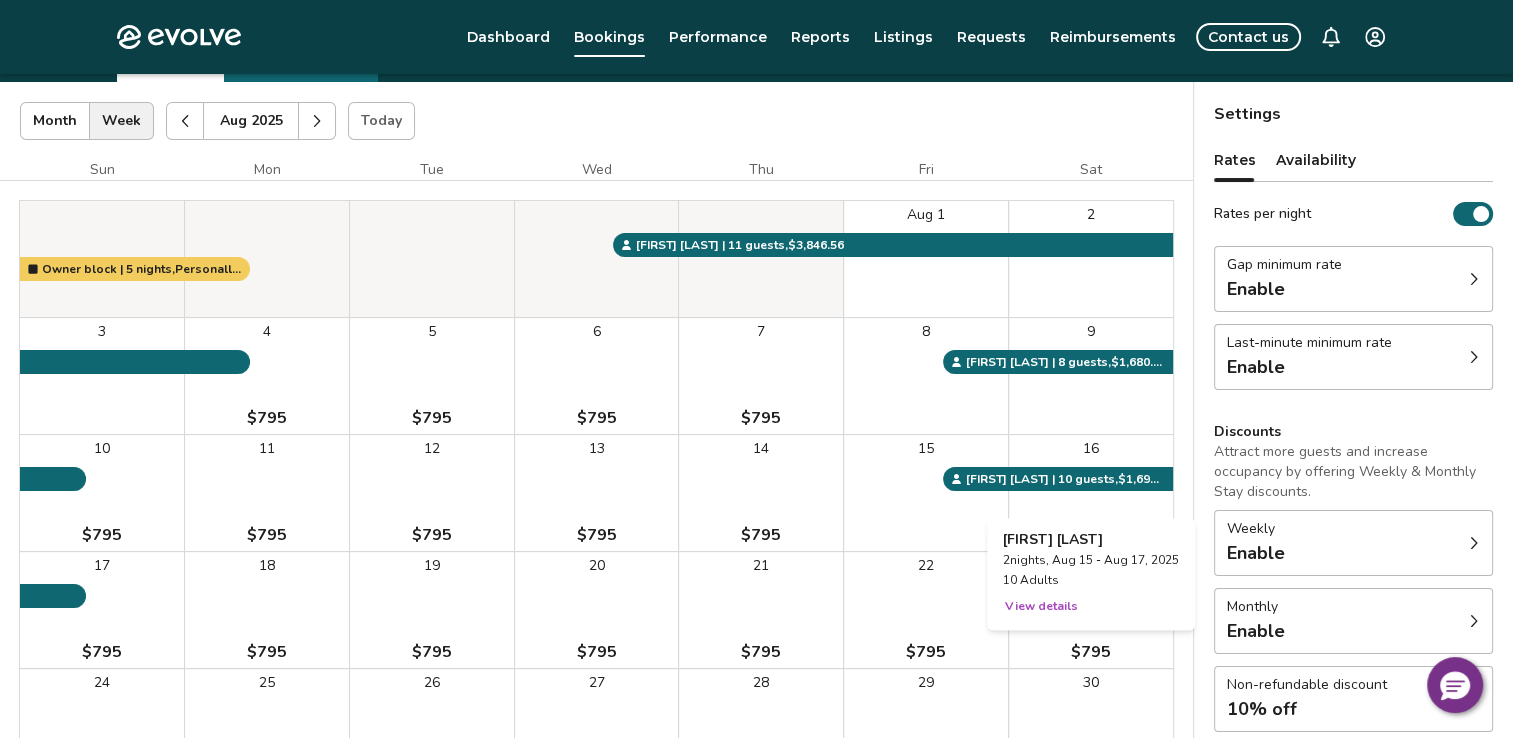 click on "16" at bounding box center [1091, 493] 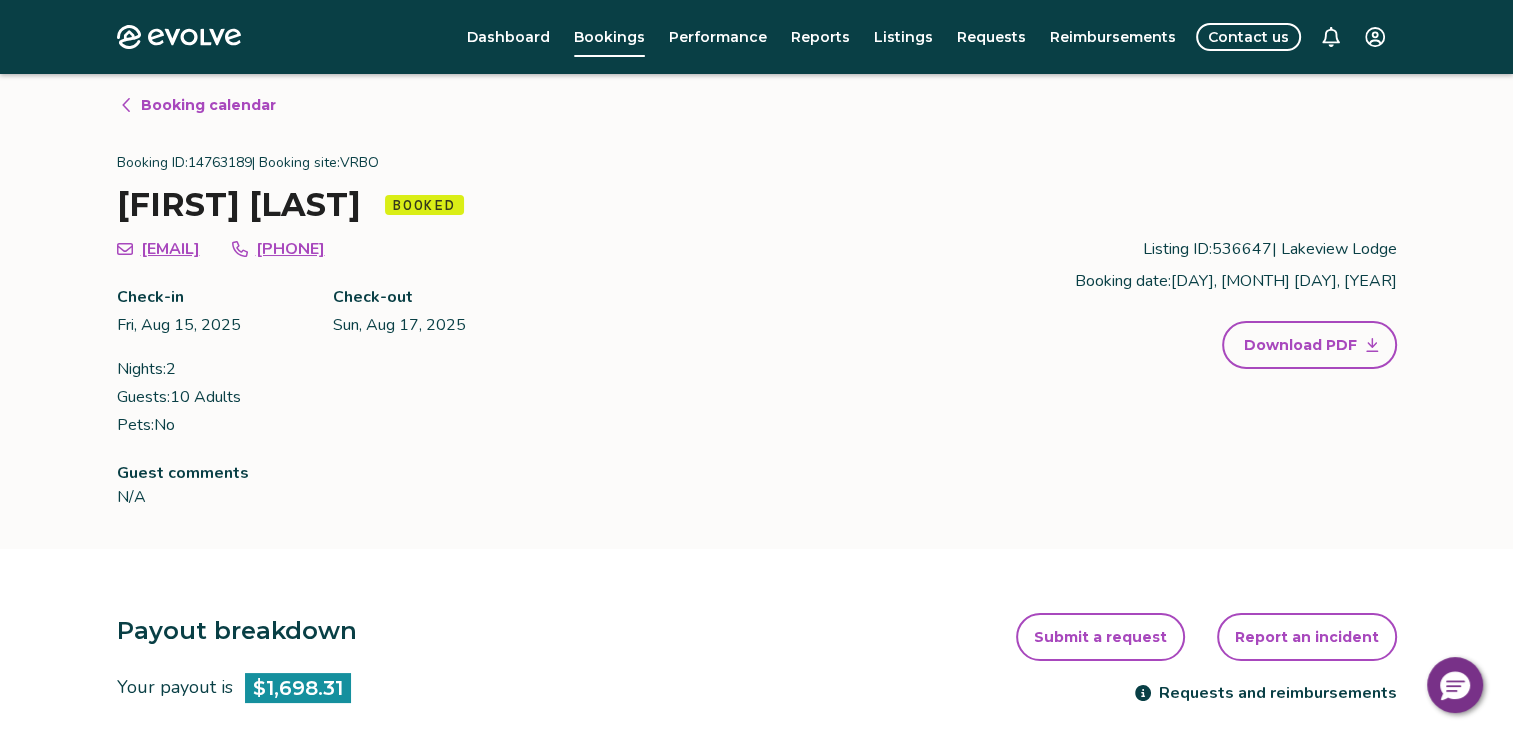 scroll, scrollTop: 0, scrollLeft: 0, axis: both 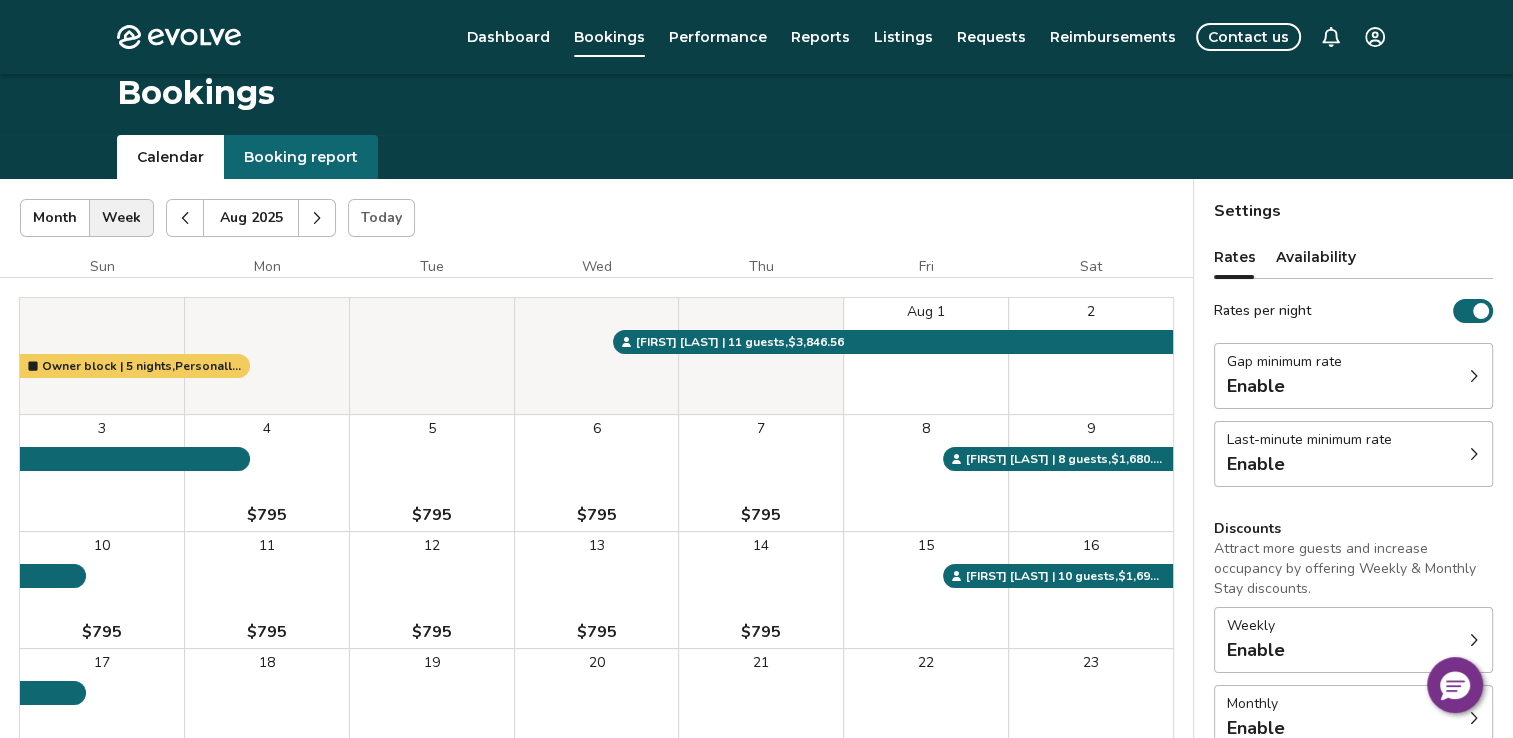 click on "Availability" at bounding box center (1316, 257) 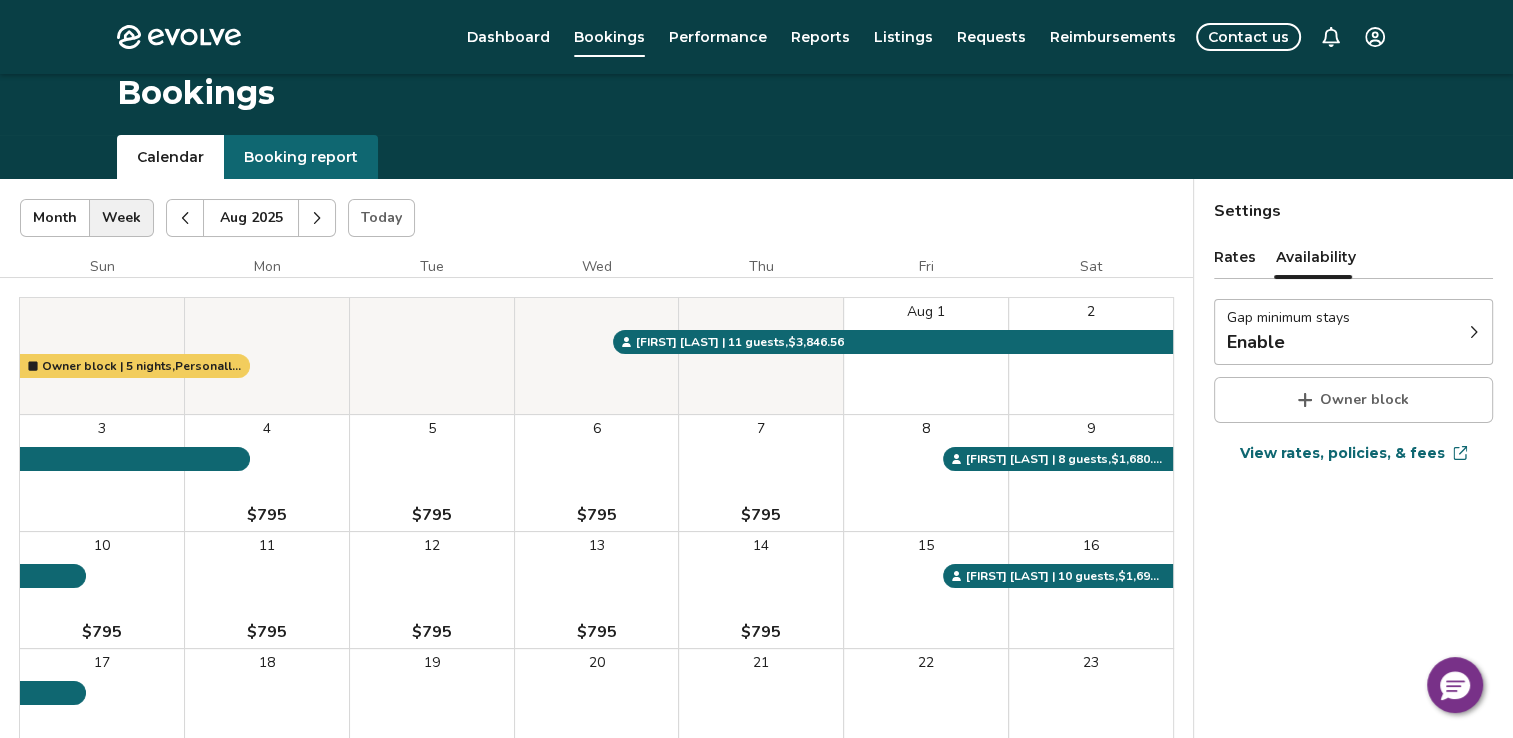 click on "Rates" at bounding box center (1235, 257) 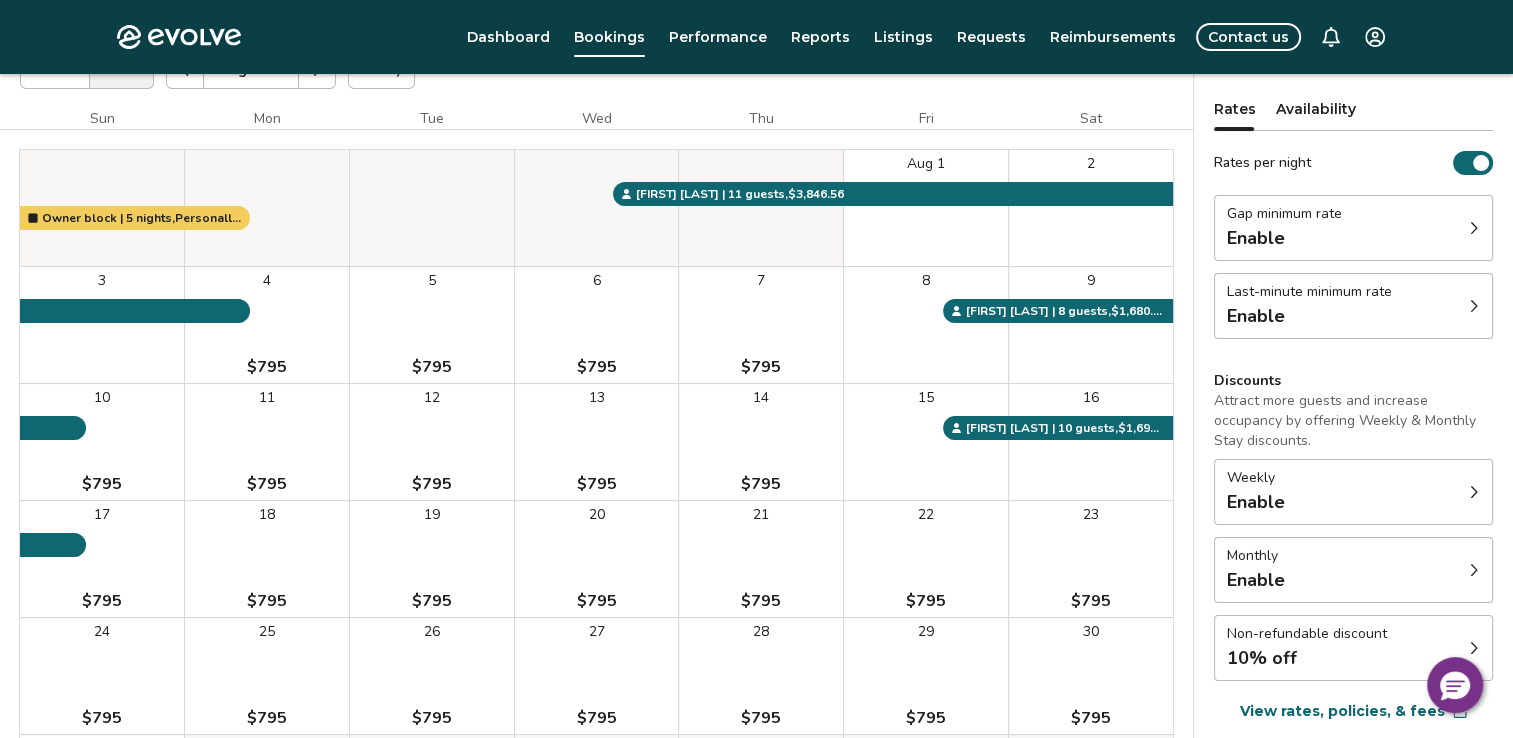 scroll, scrollTop: 103, scrollLeft: 0, axis: vertical 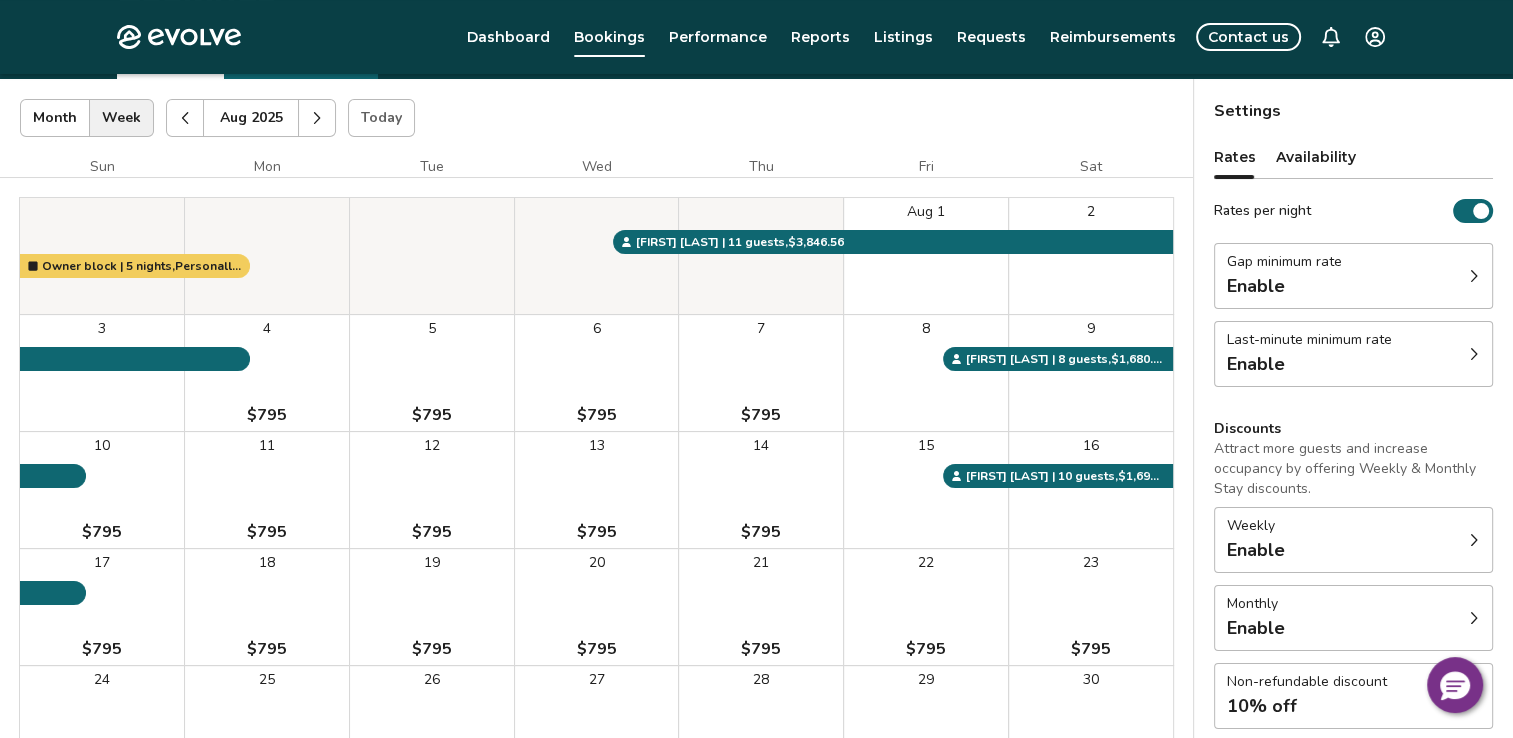 click on "Availability" at bounding box center [1316, 157] 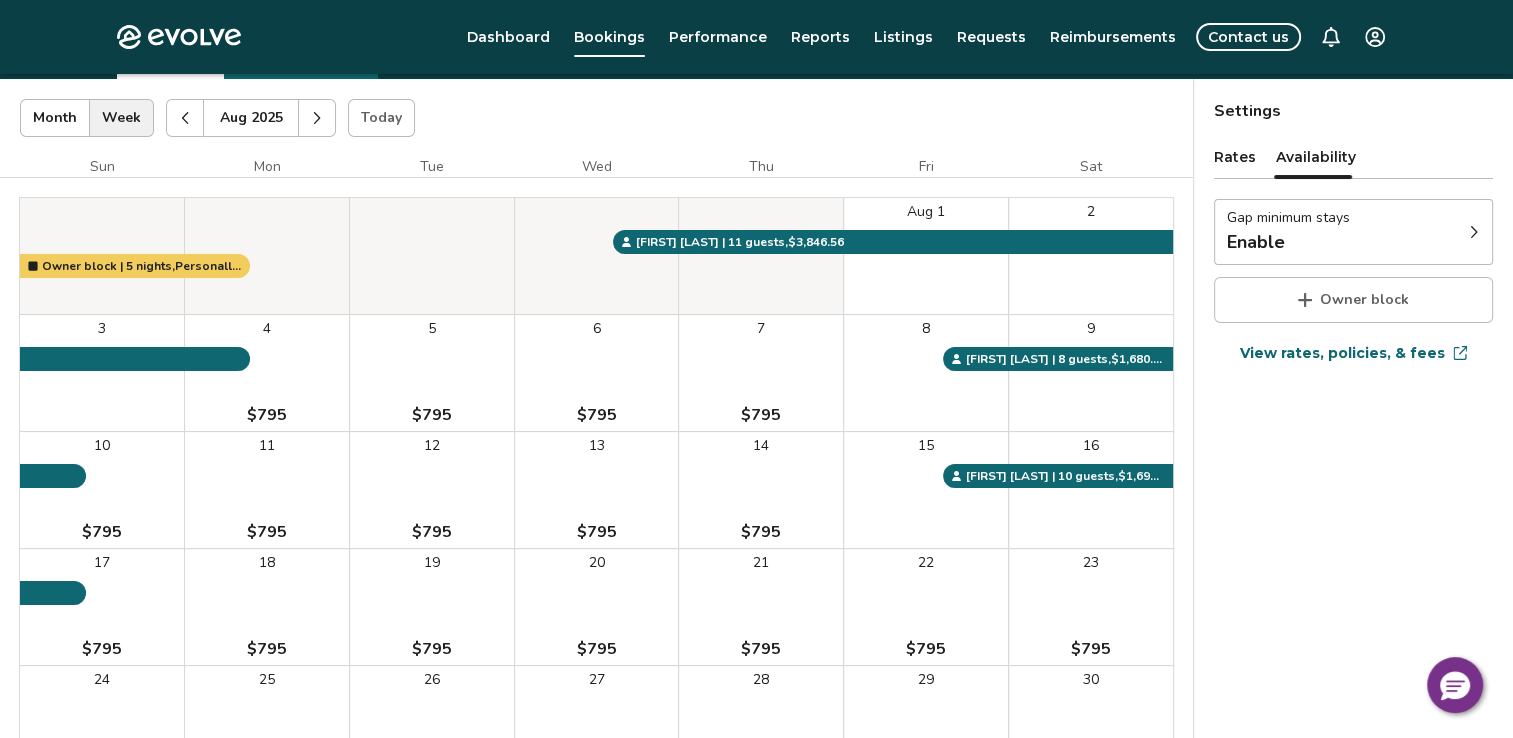 click on "Rates" at bounding box center [1235, 157] 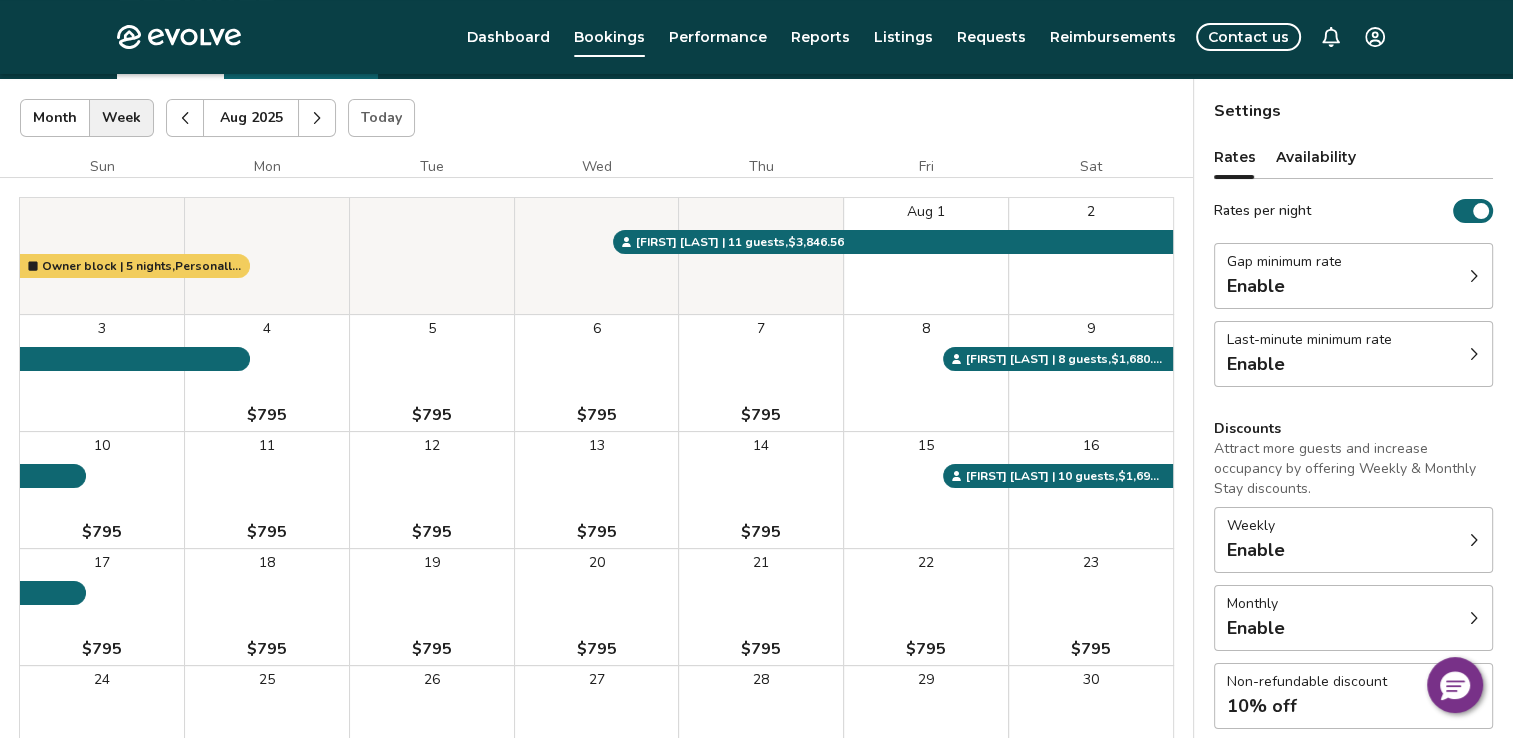click on "Availability" at bounding box center (1316, 157) 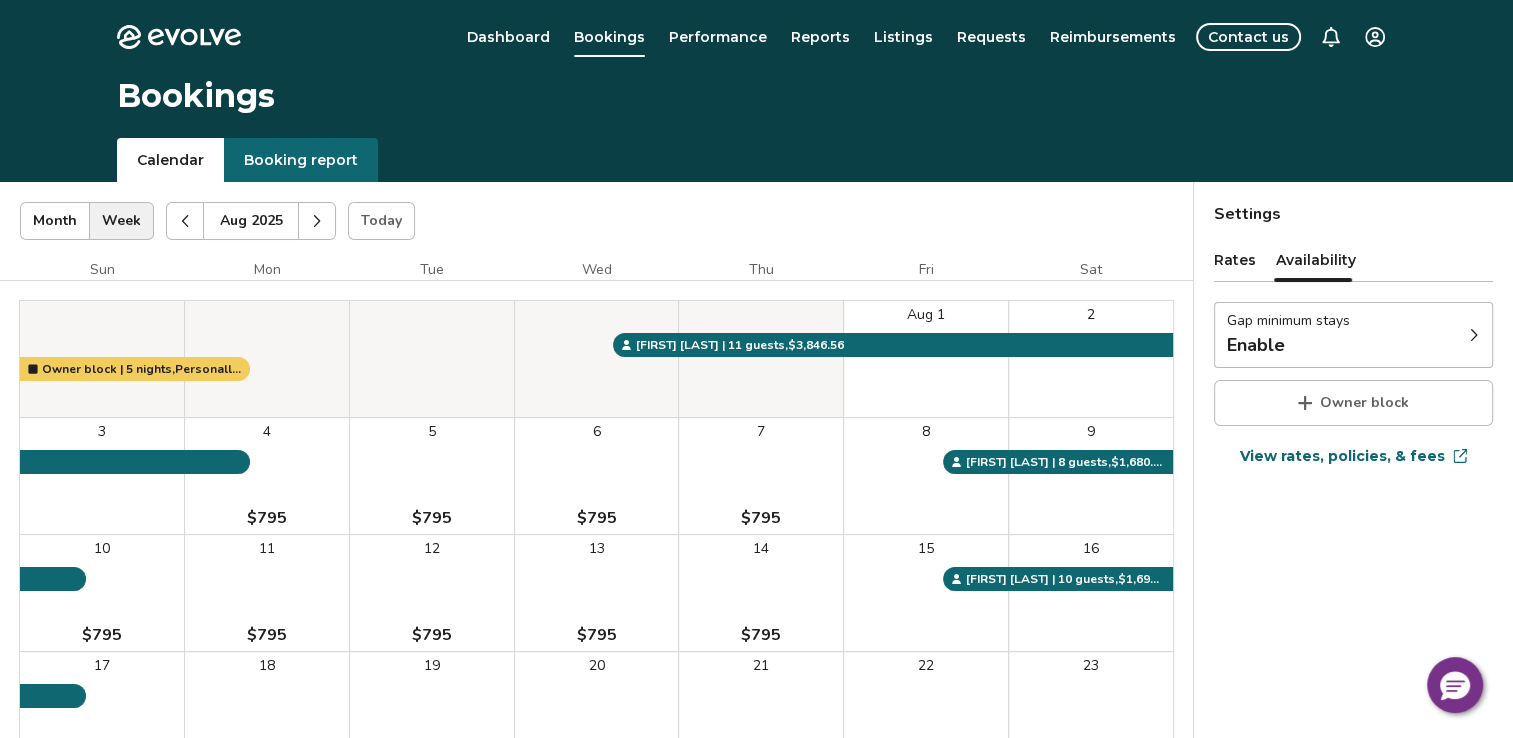 scroll, scrollTop: 0, scrollLeft: 0, axis: both 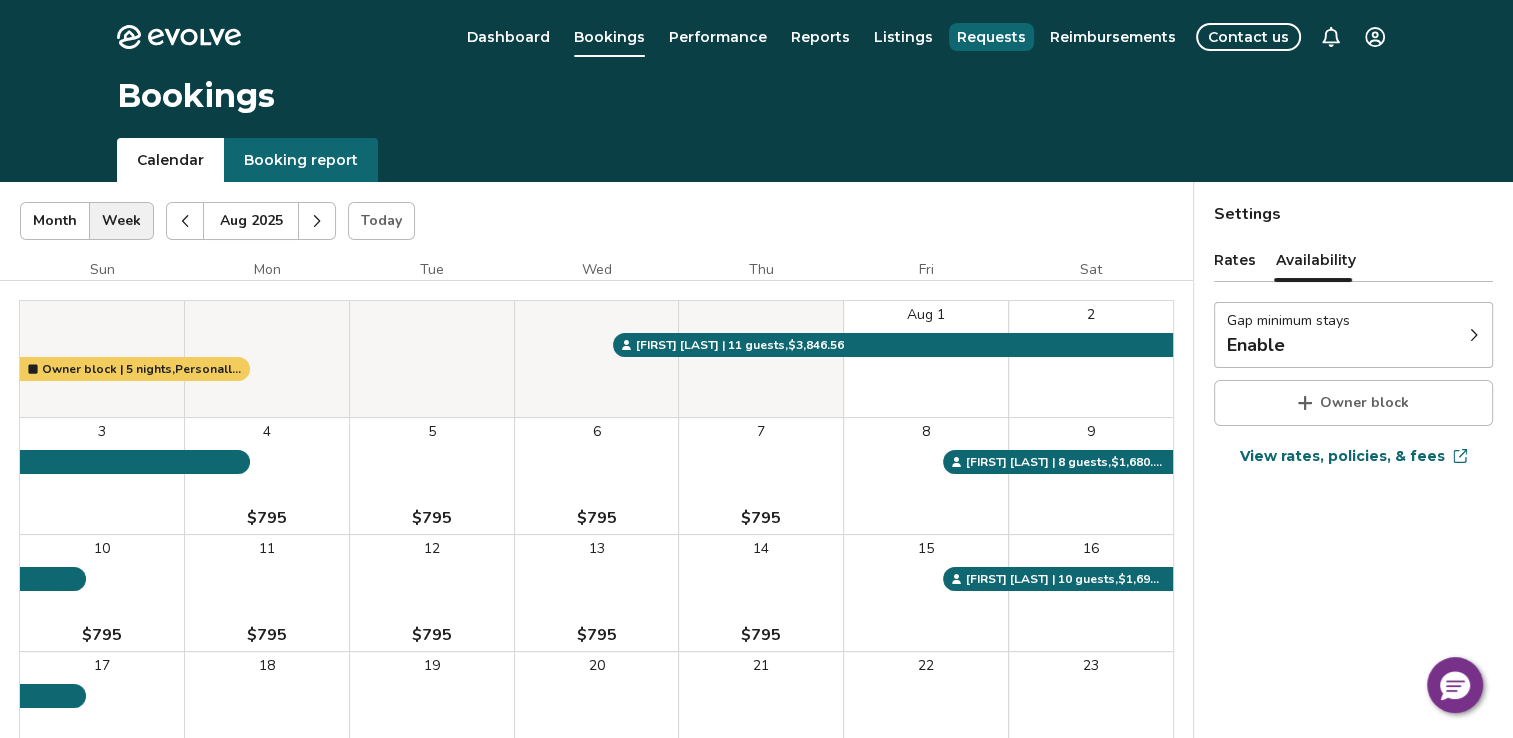 click on "Requests" at bounding box center [991, 37] 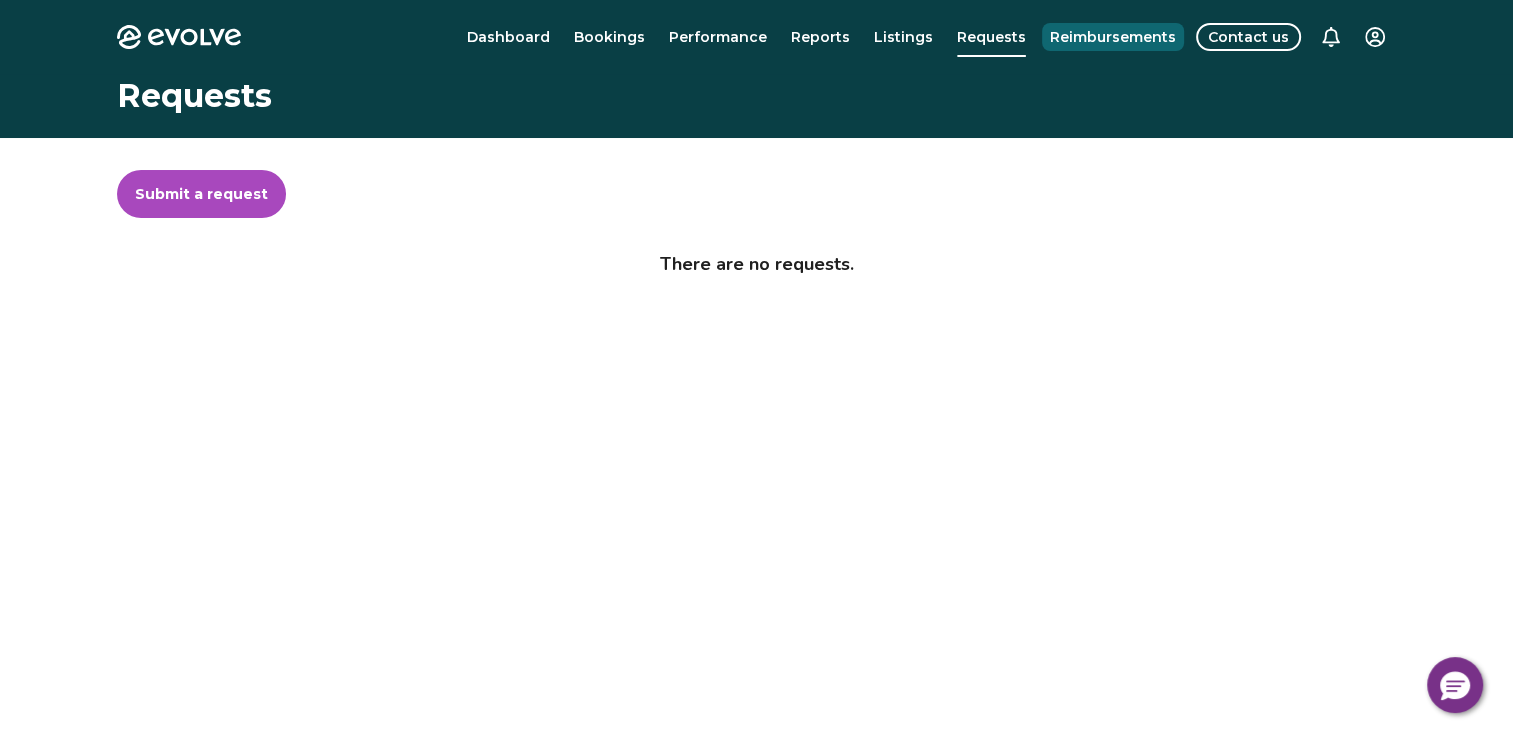 click on "Reimbursements" at bounding box center (1113, 37) 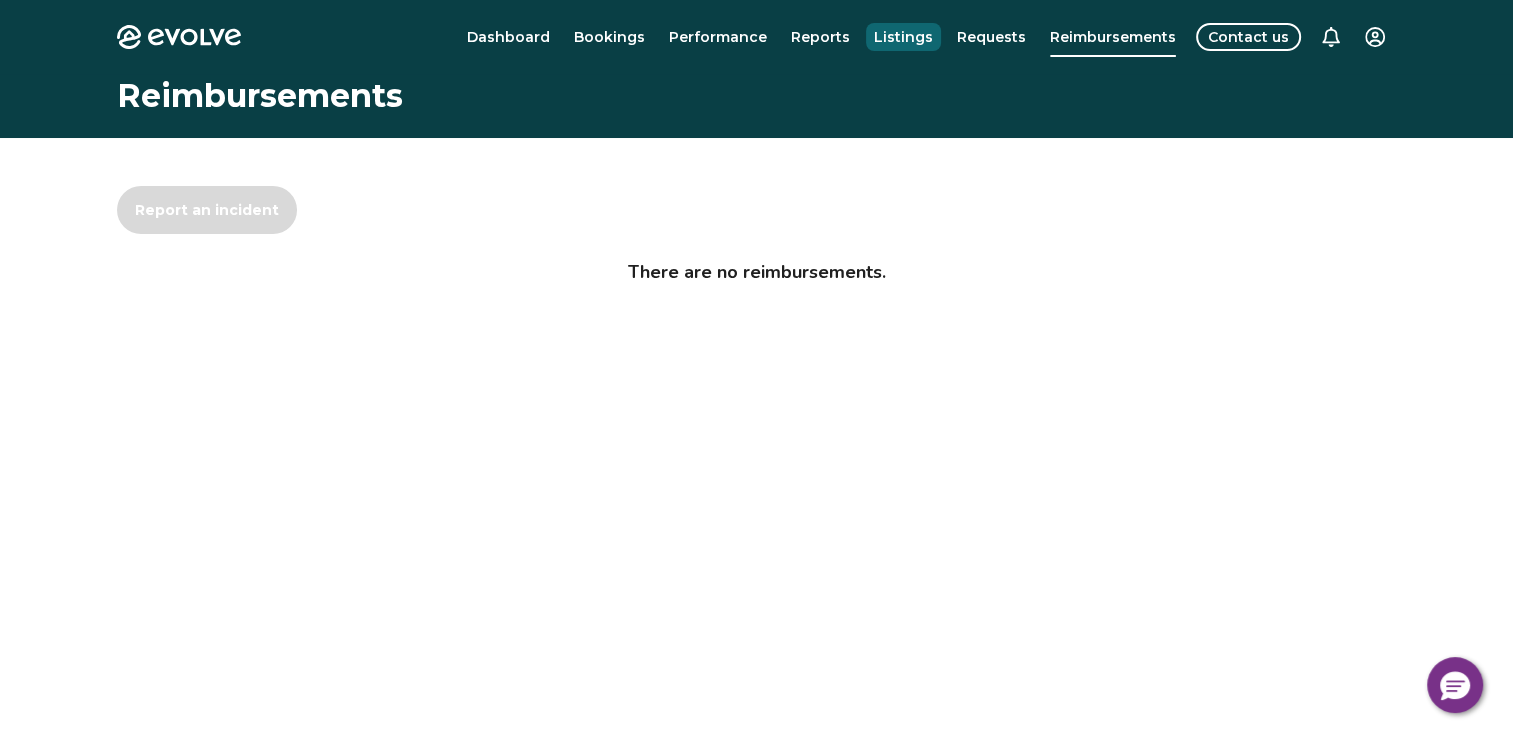 click on "Listings" at bounding box center [903, 37] 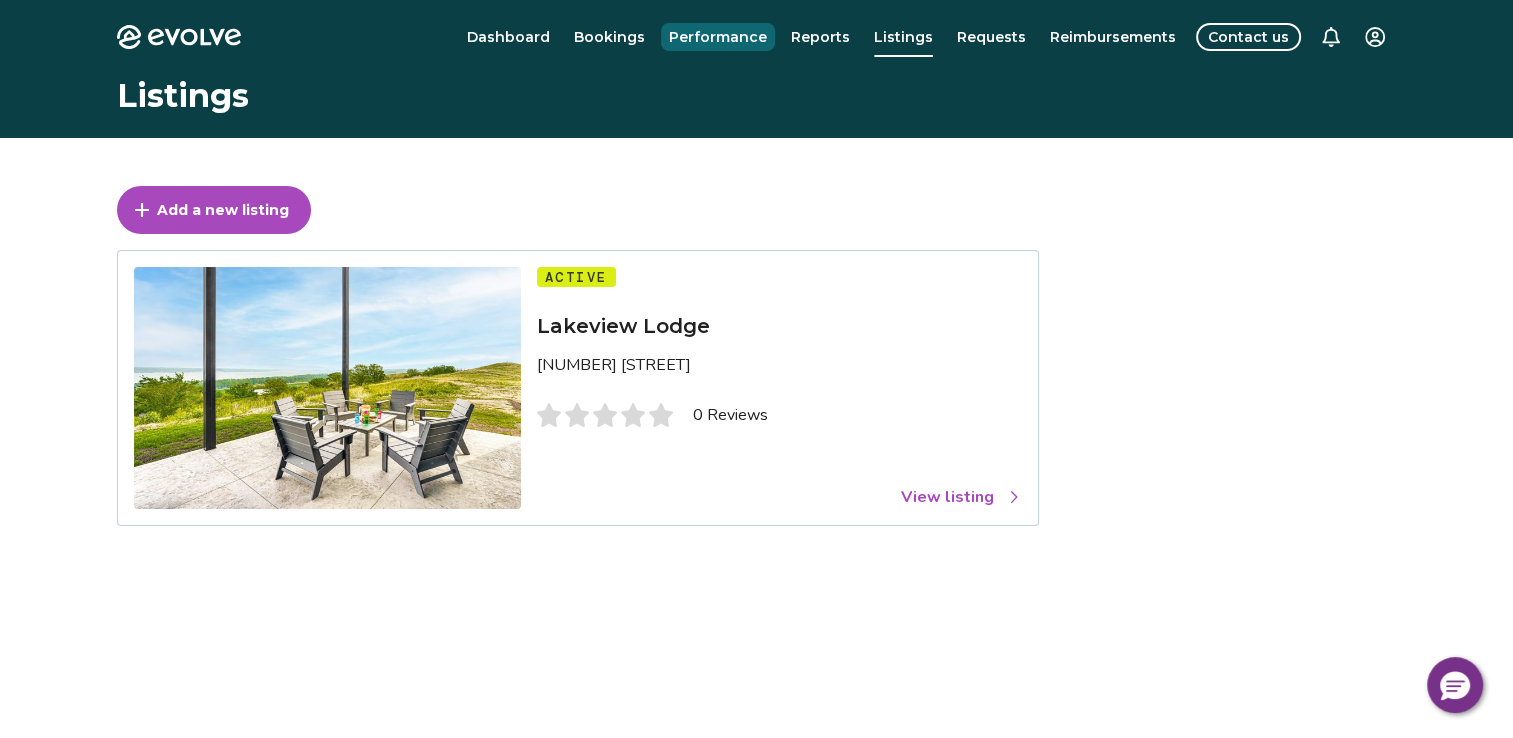 click on "Performance" at bounding box center [718, 37] 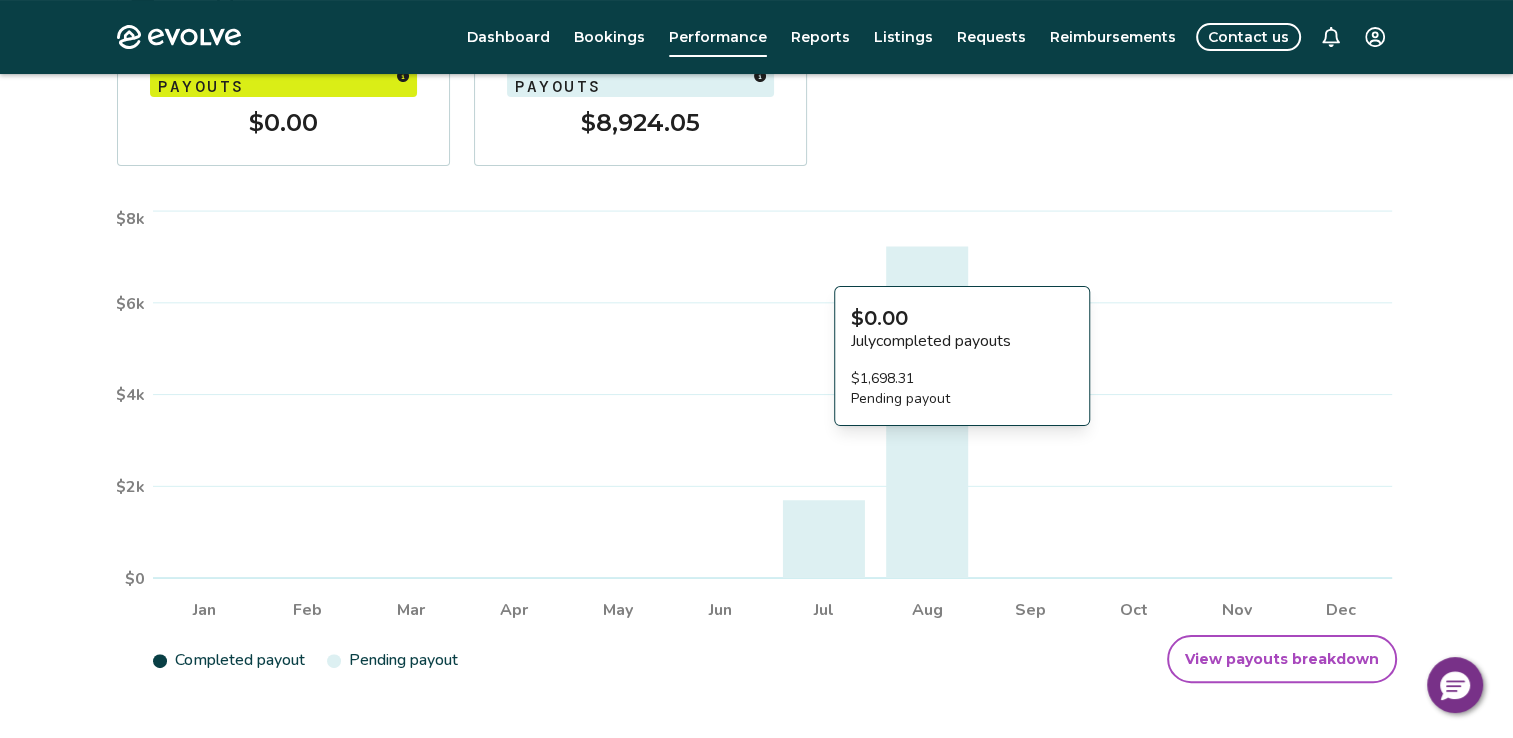 scroll, scrollTop: 100, scrollLeft: 0, axis: vertical 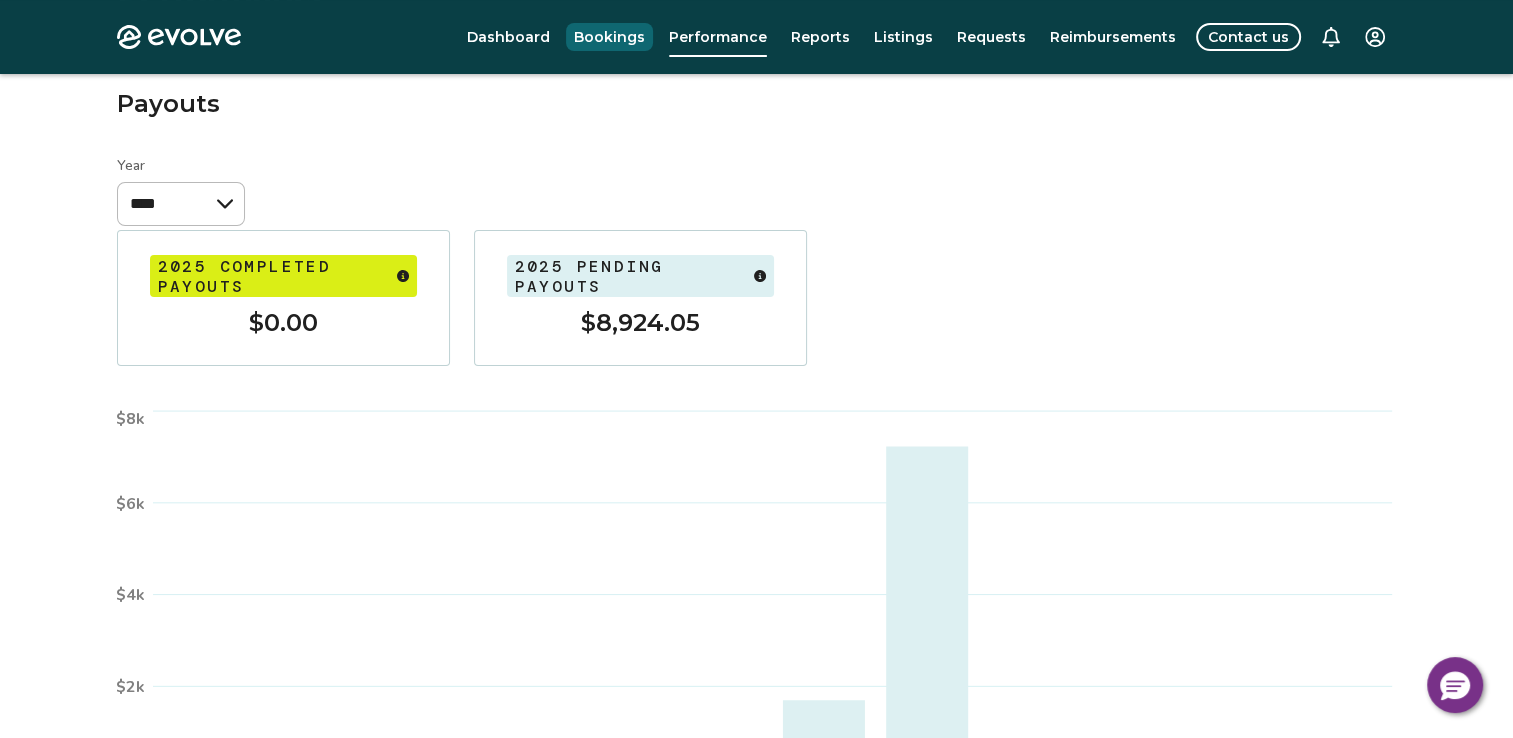 click on "Bookings" at bounding box center (609, 37) 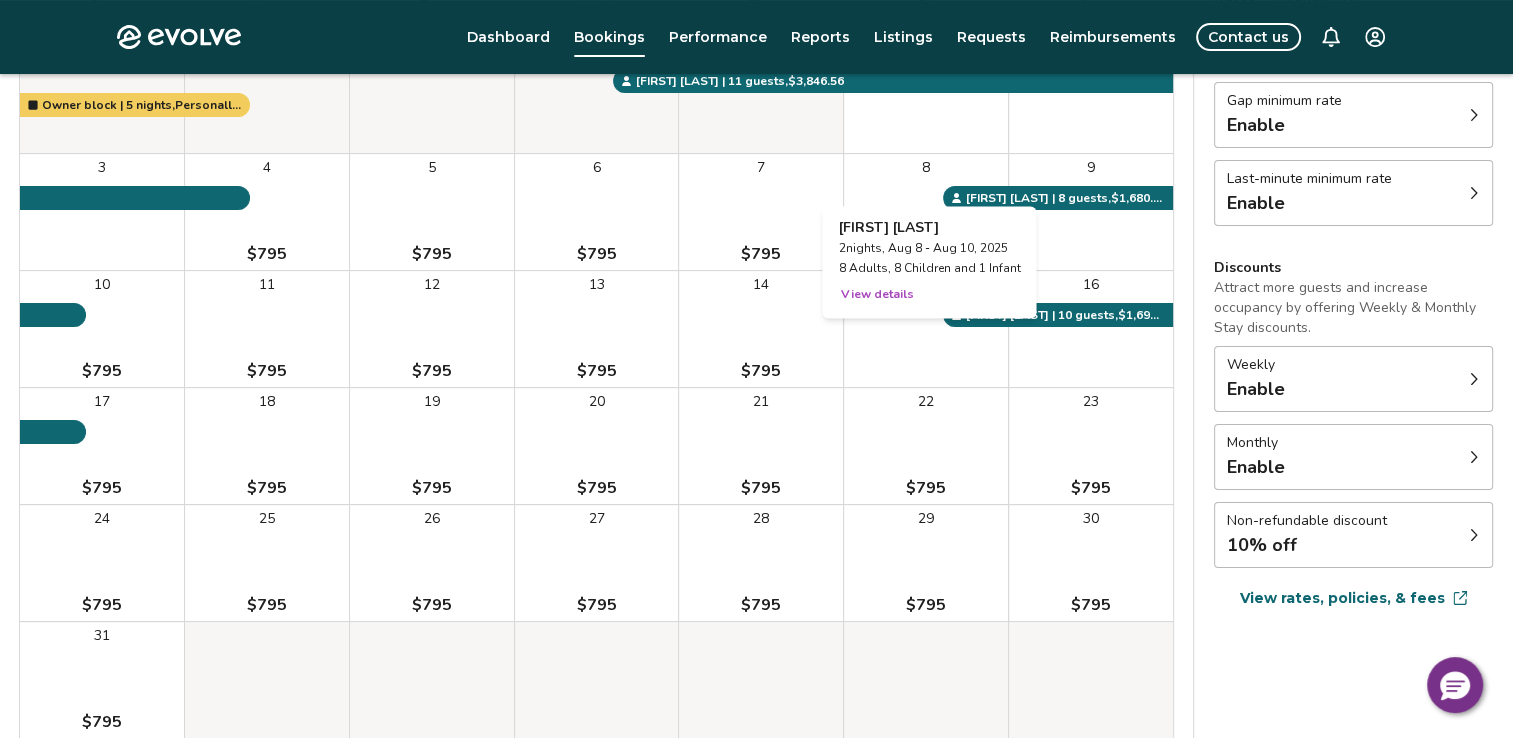 scroll, scrollTop: 300, scrollLeft: 0, axis: vertical 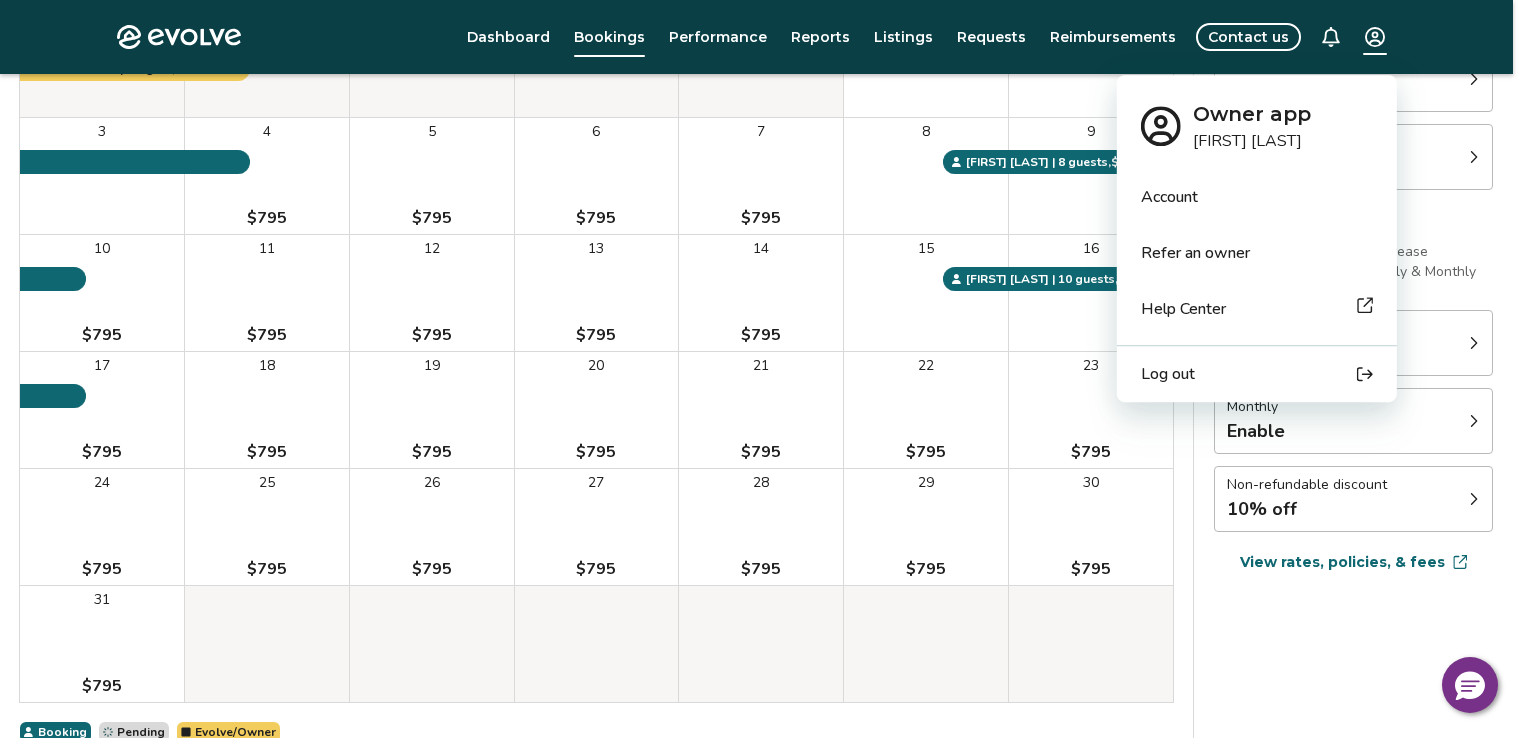 click on "Evolve Dashboard Bookings Performance Reports Listings Requests Reimbursements Contact us Bookings Calendar Booking report Aug [YEAR]  | Views Month Week Aug [YEAR] Today Settings Lakeview Lodge Aug [YEAR] Sun Mon Tue Wed Thu Fri Sat Aug 1 2 3 4 $795 5 $795 6 $795 7 $795 8 9 10 $795 11 $795 12 $795 13 $795 14 $795 15 16 17 $795 18 $795 19 $795 20 $795 21 $795 22 $795 23 $795 24 $795 25 $795 26 $795 27 $795 28 $795 29 $795 30 $795 31 $795 Owner block | 5 nights,  Personally using the property [FIRST] [LAST] | 10 guests ,  $1,698.31 [FIRST] [LAST] | 8 guests ,  $1,680.87 [FIRST] [LAST] | 11 guests ,  $3,846.56 Booking Pending Evolve/Owner Settings Rates Availability Rates per night Gap minimum rate Enable Last-minute minimum rate Enable Discounts Attract more guests and increase occupancy by offering Weekly & Monthly Stay discounts. Weekly Enable Monthly Enable Non-refundable discount 10% off View rates, policies, & fees Gap minimum rate Reduce your minimum rate by 20%  to help fill nights between bookings  Enable Last-minute minimum rate" at bounding box center (764, 271) 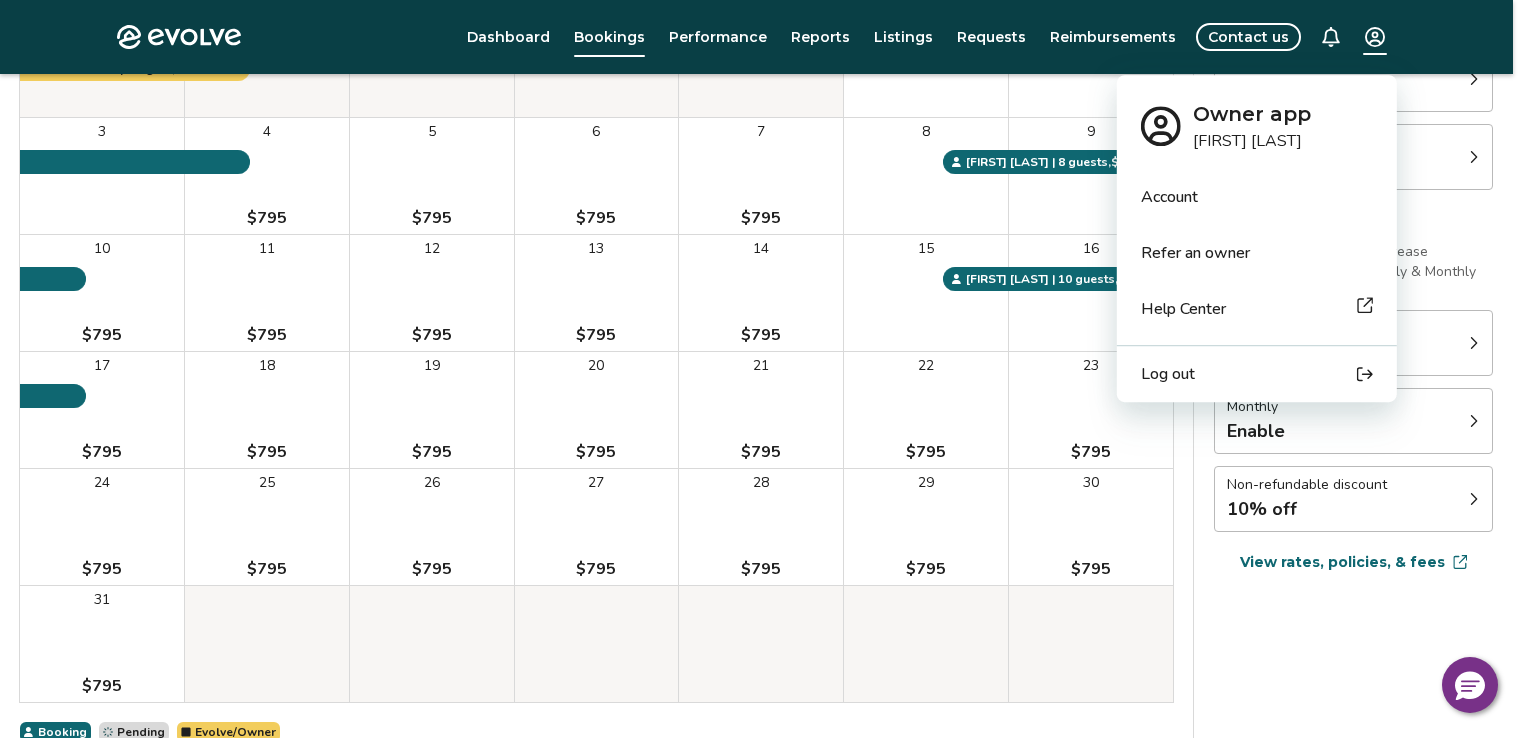 click on "Evolve Dashboard Bookings Performance Reports Listings Requests Reimbursements Contact us Bookings Calendar Booking report Aug [YEAR]  | Views Month Week Aug [YEAR] Today Settings Lakeview Lodge Aug [YEAR] Sun Mon Tue Wed Thu Fri Sat Aug 1 2 3 4 $795 5 $795 6 $795 7 $795 8 9 10 $795 11 $795 12 $795 13 $795 14 $795 15 16 17 $795 18 $795 19 $795 20 $795 21 $795 22 $795 23 $795 24 $795 25 $795 26 $795 27 $795 28 $795 29 $795 30 $795 31 $795 Owner block | 5 nights,  Personally using the property [FIRST] [LAST] | 10 guests ,  $1,698.31 [FIRST] [LAST] | 8 guests ,  $1,680.87 [FIRST] [LAST] | 11 guests ,  $3,846.56 Booking Pending Evolve/Owner Settings Rates Availability Rates per night Gap minimum rate Enable Last-minute minimum rate Enable Discounts Attract more guests and increase occupancy by offering Weekly & Monthly Stay discounts. Weekly Enable Monthly Enable Non-refundable discount 10% off View rates, policies, & fees Gap minimum rate Reduce your minimum rate by 20%  to help fill nights between bookings  Enable Last-minute minimum rate" at bounding box center (764, 271) 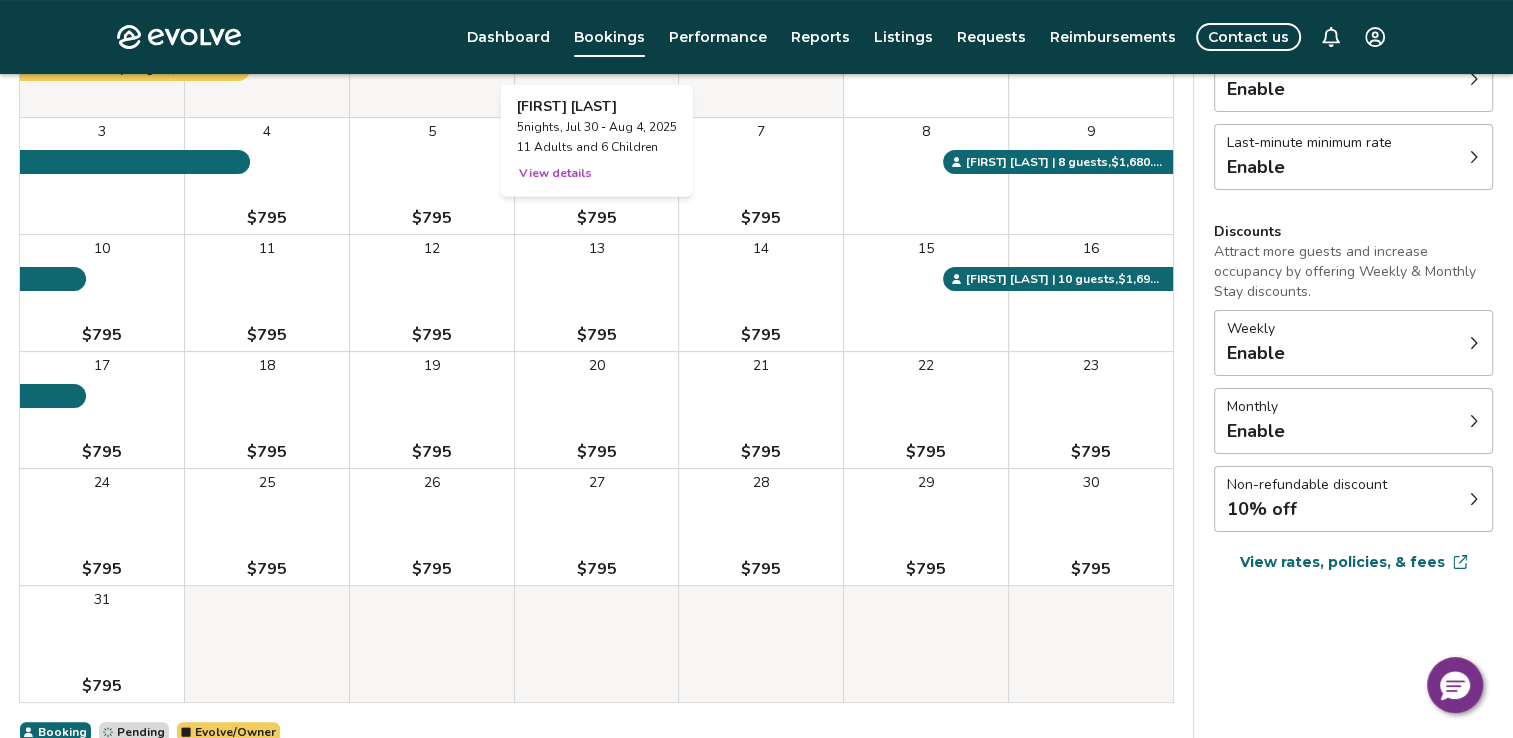 click on "[FIRST] [LAST] 5  nights,   [MONTH] [DAY] - [MONTH] [DAY], [YEAR] 11 Adults and 6 Children View details" at bounding box center [597, 143] 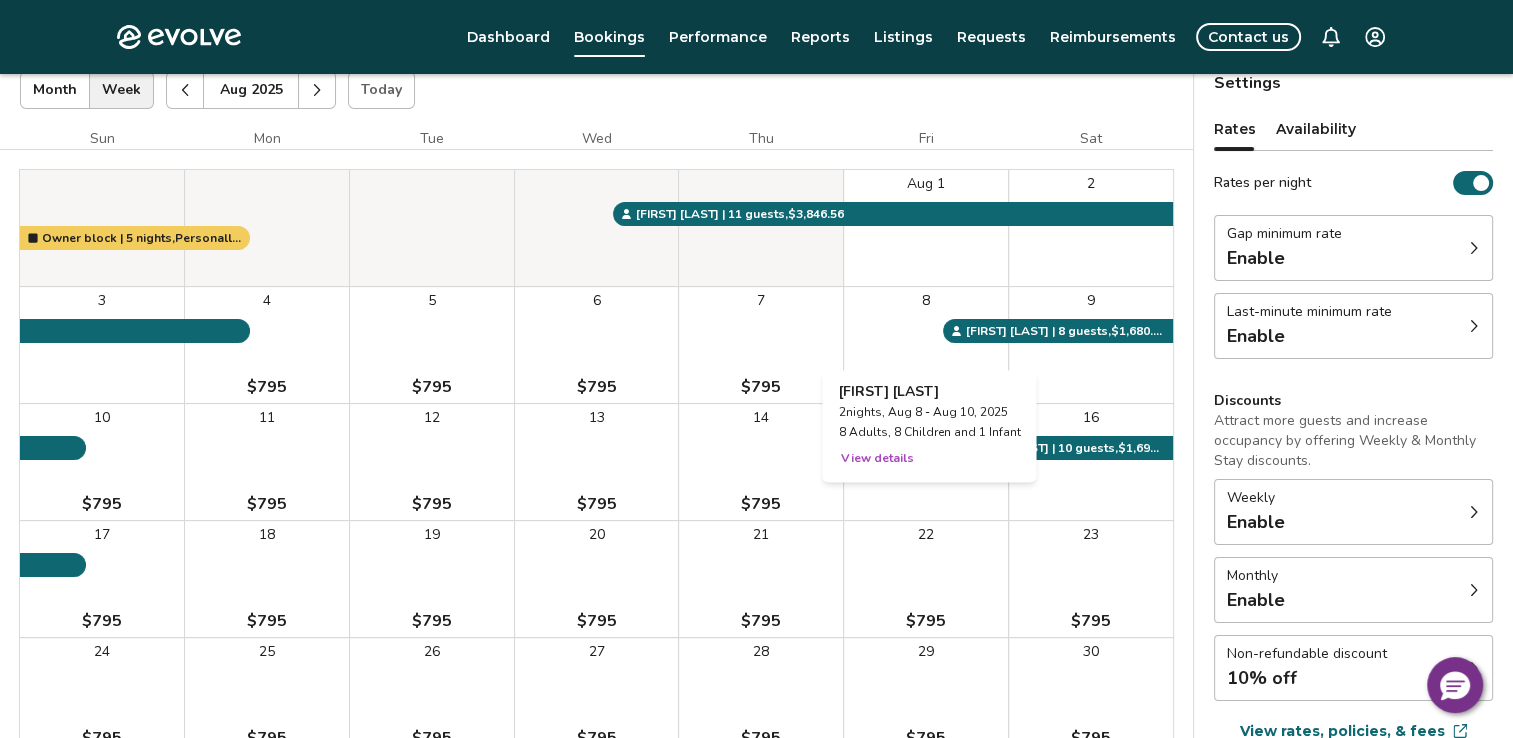 scroll, scrollTop: 0, scrollLeft: 0, axis: both 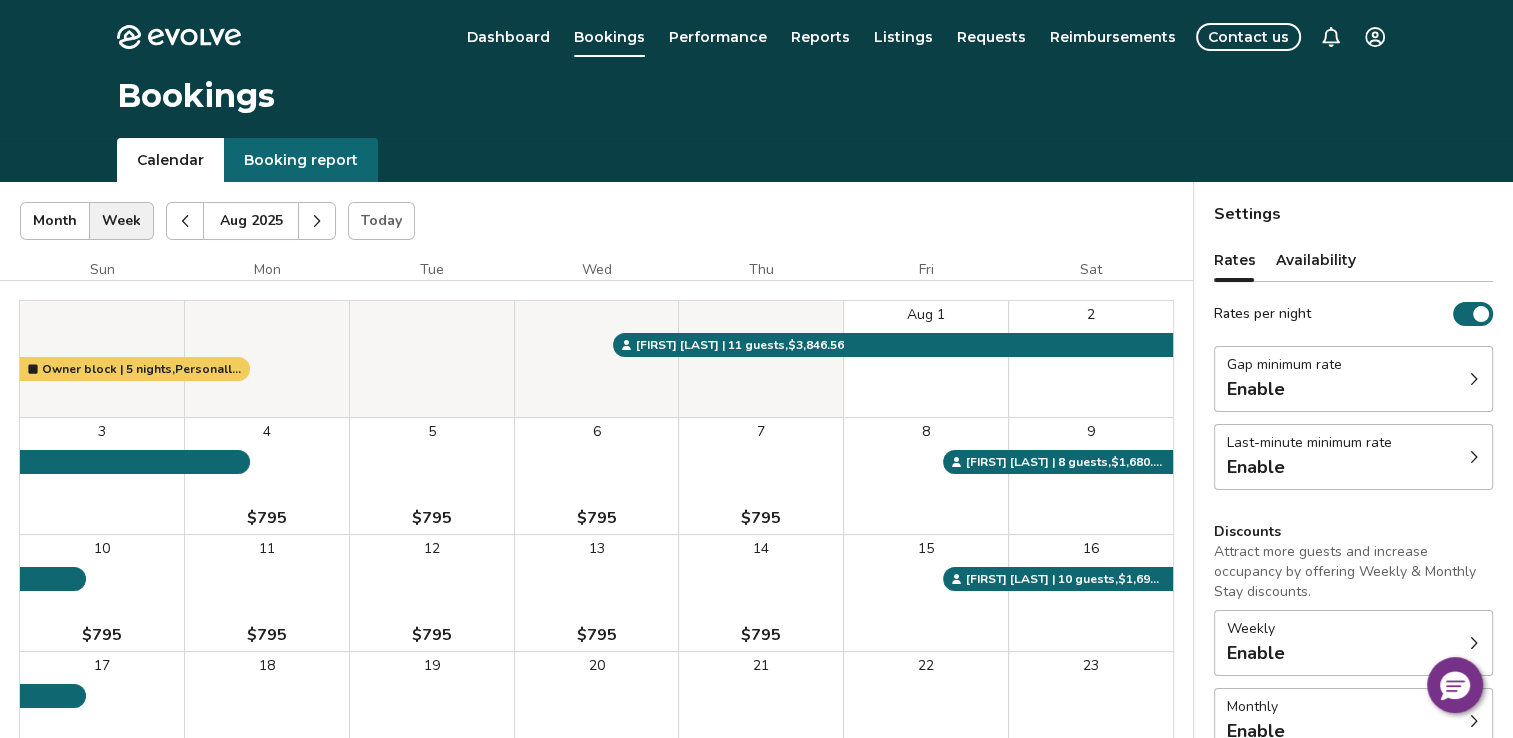 click at bounding box center (185, 221) 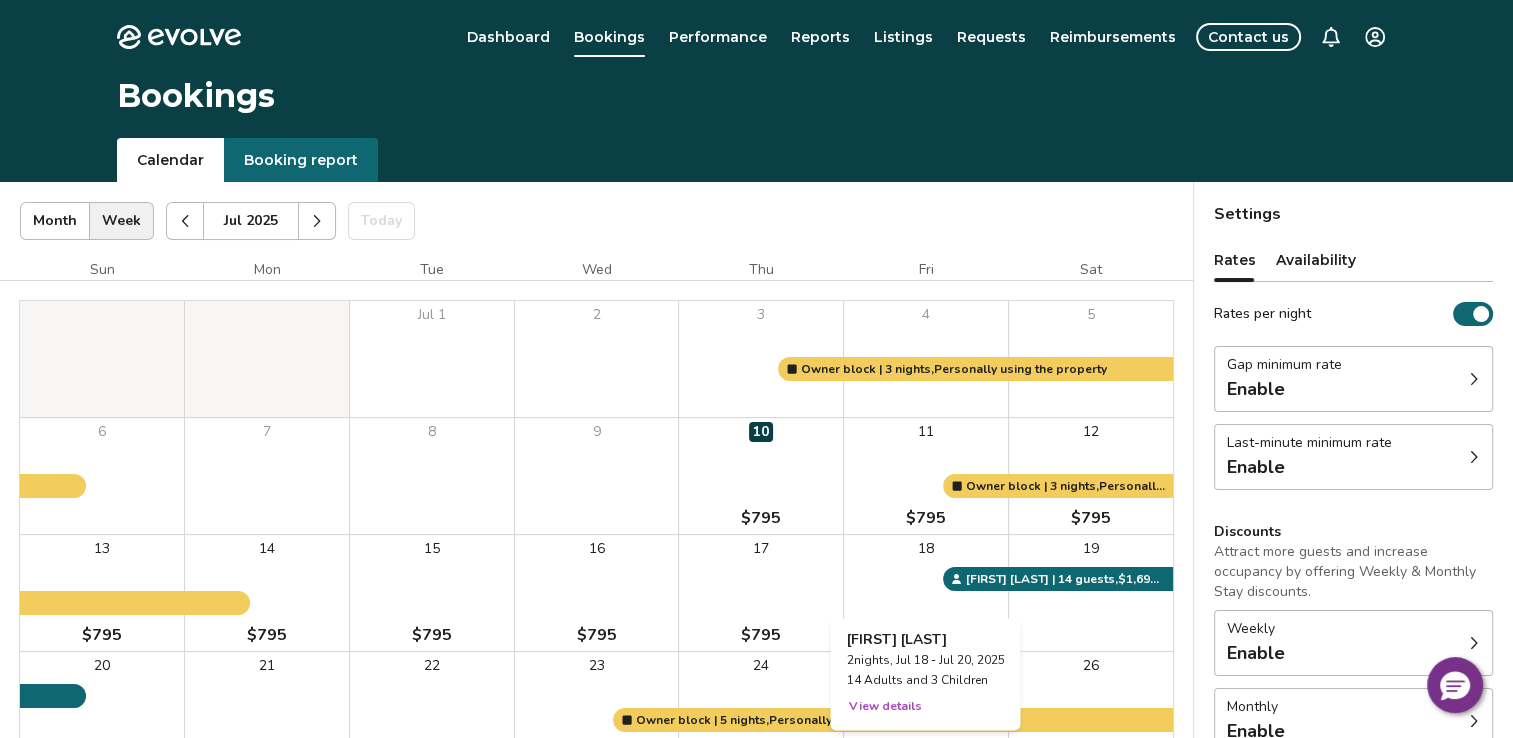 click on "18" at bounding box center (926, 593) 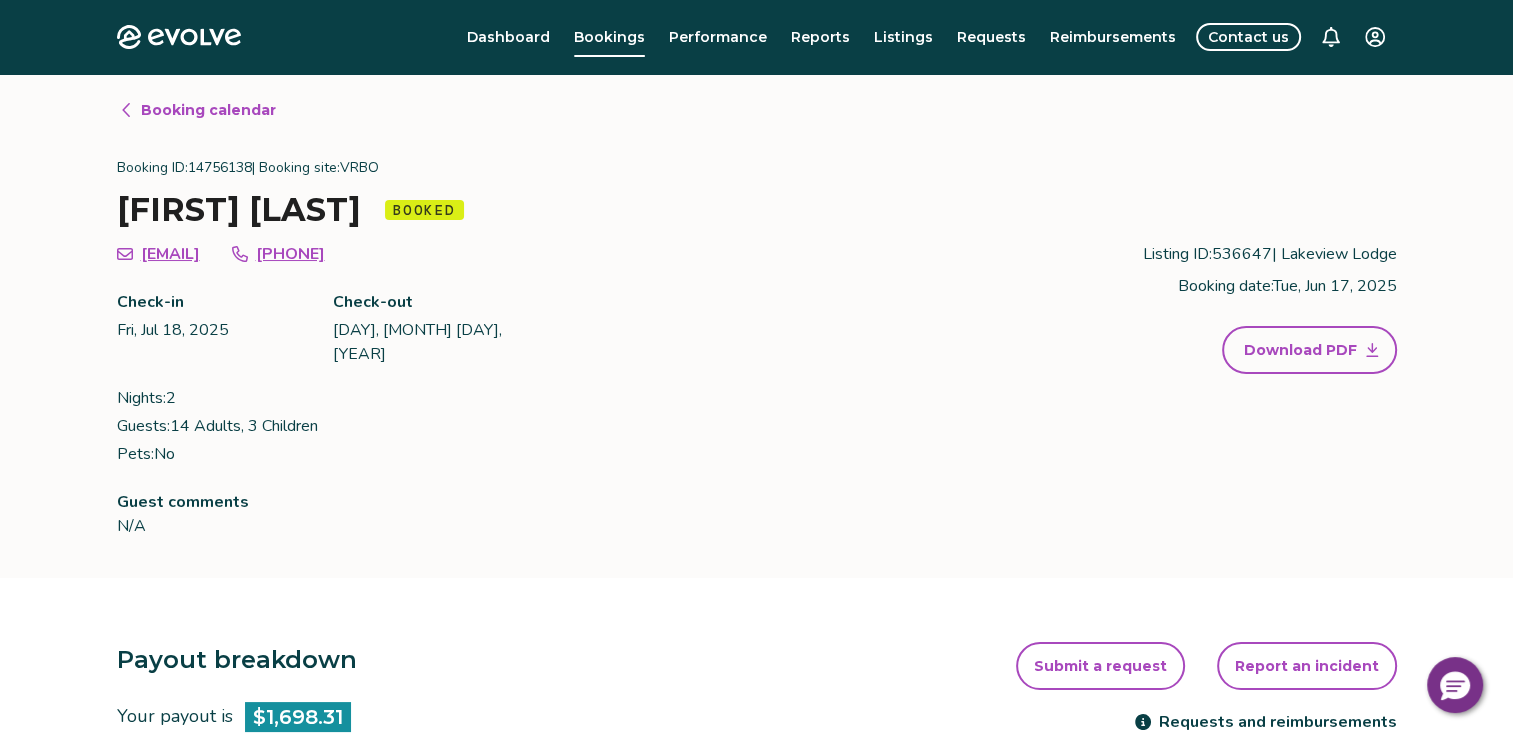 click 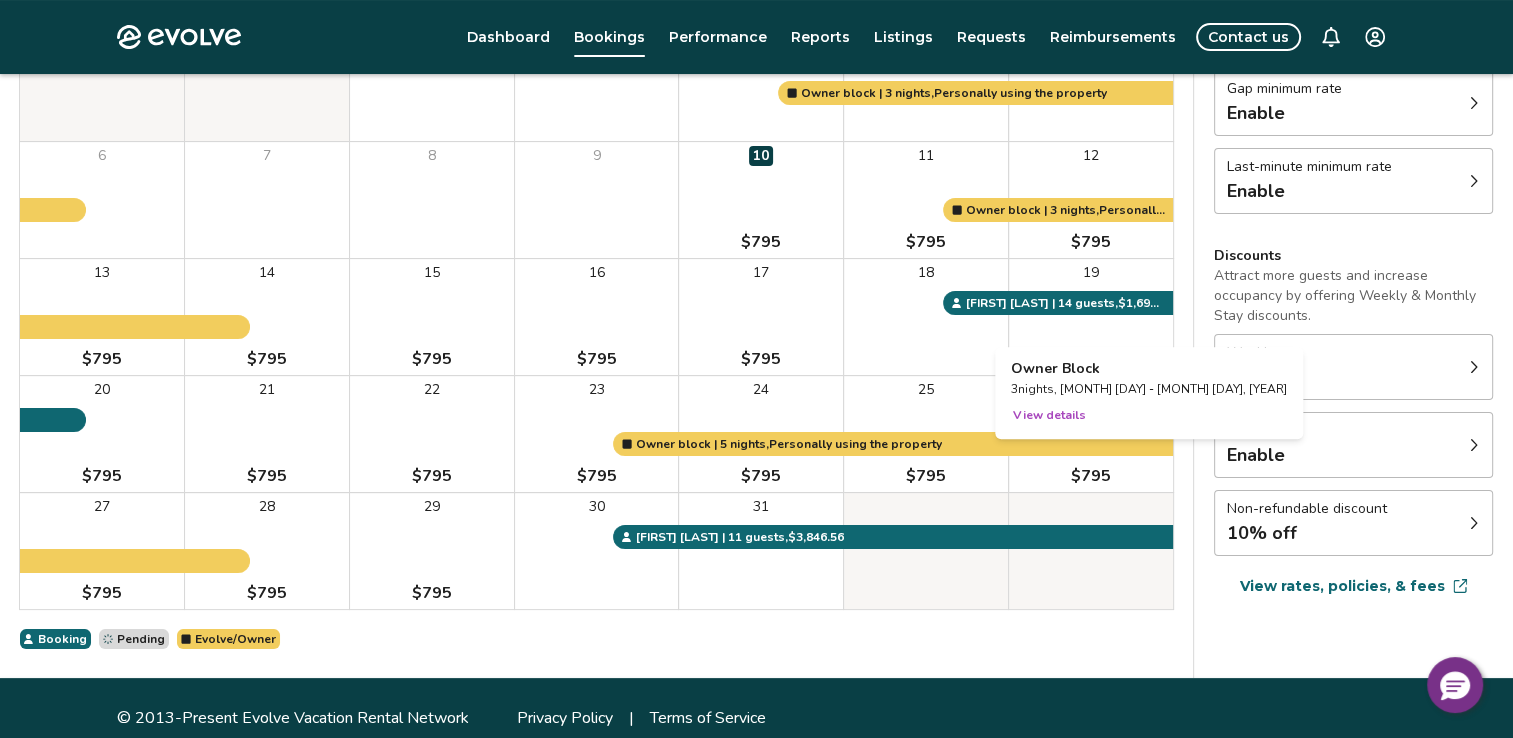 scroll, scrollTop: 296, scrollLeft: 0, axis: vertical 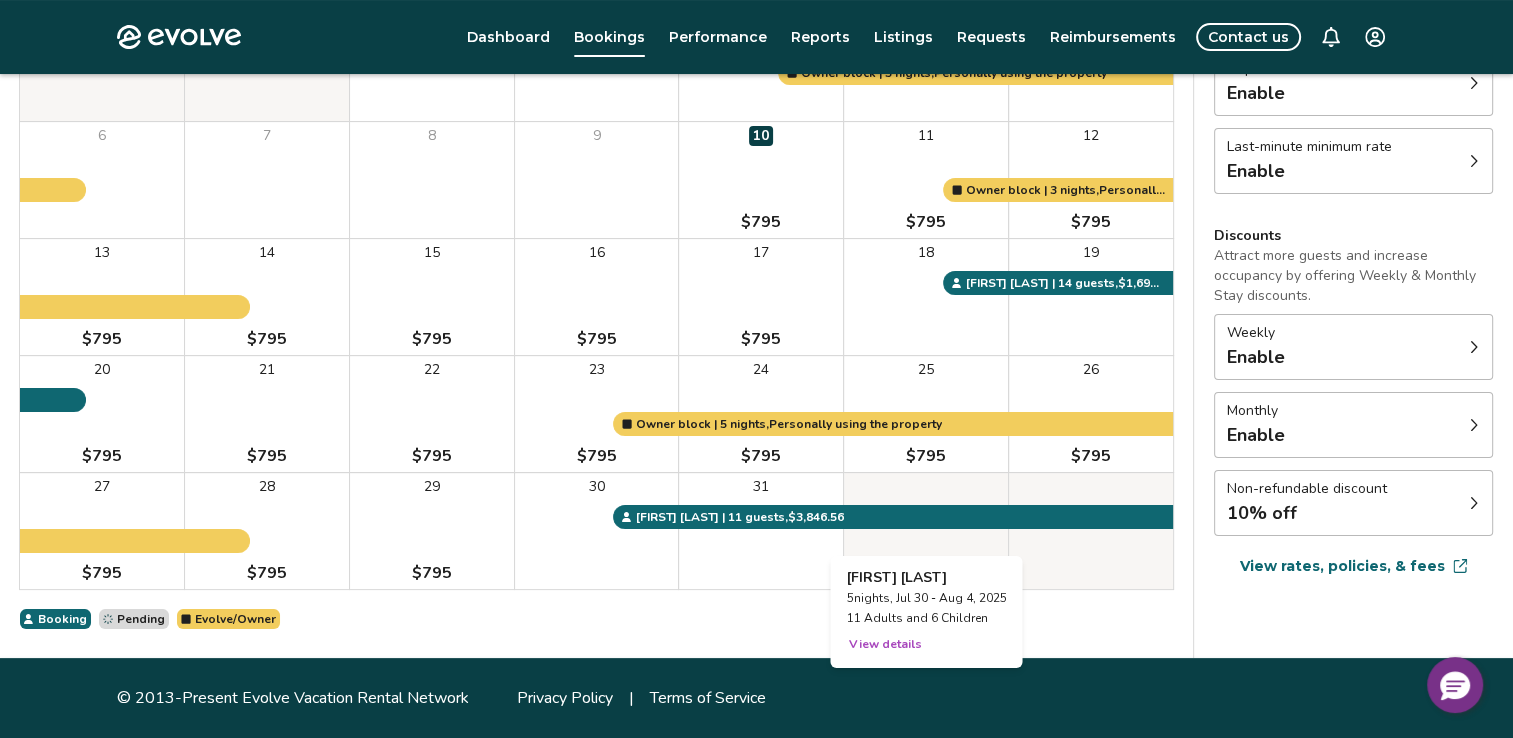 click at bounding box center [926, 531] 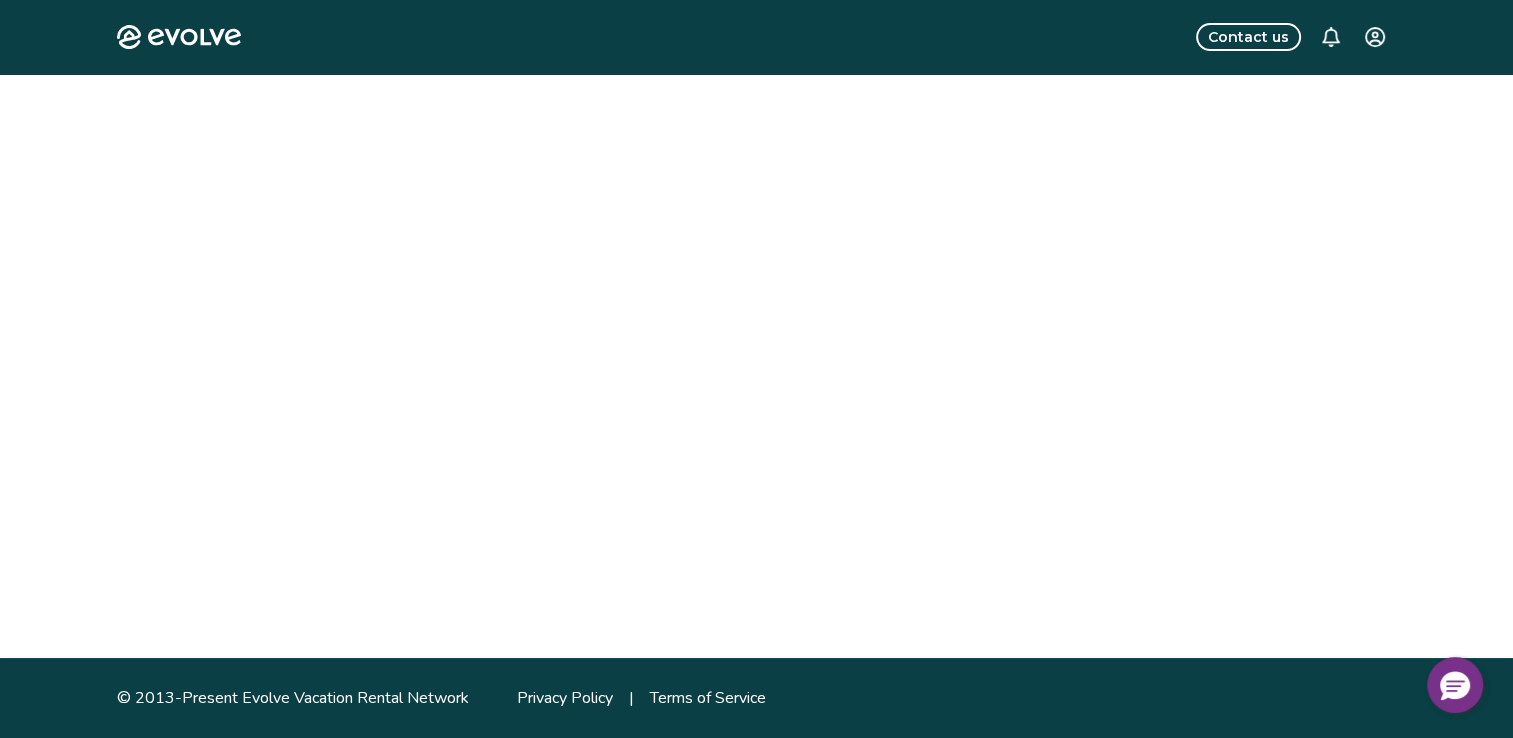 scroll, scrollTop: 0, scrollLeft: 0, axis: both 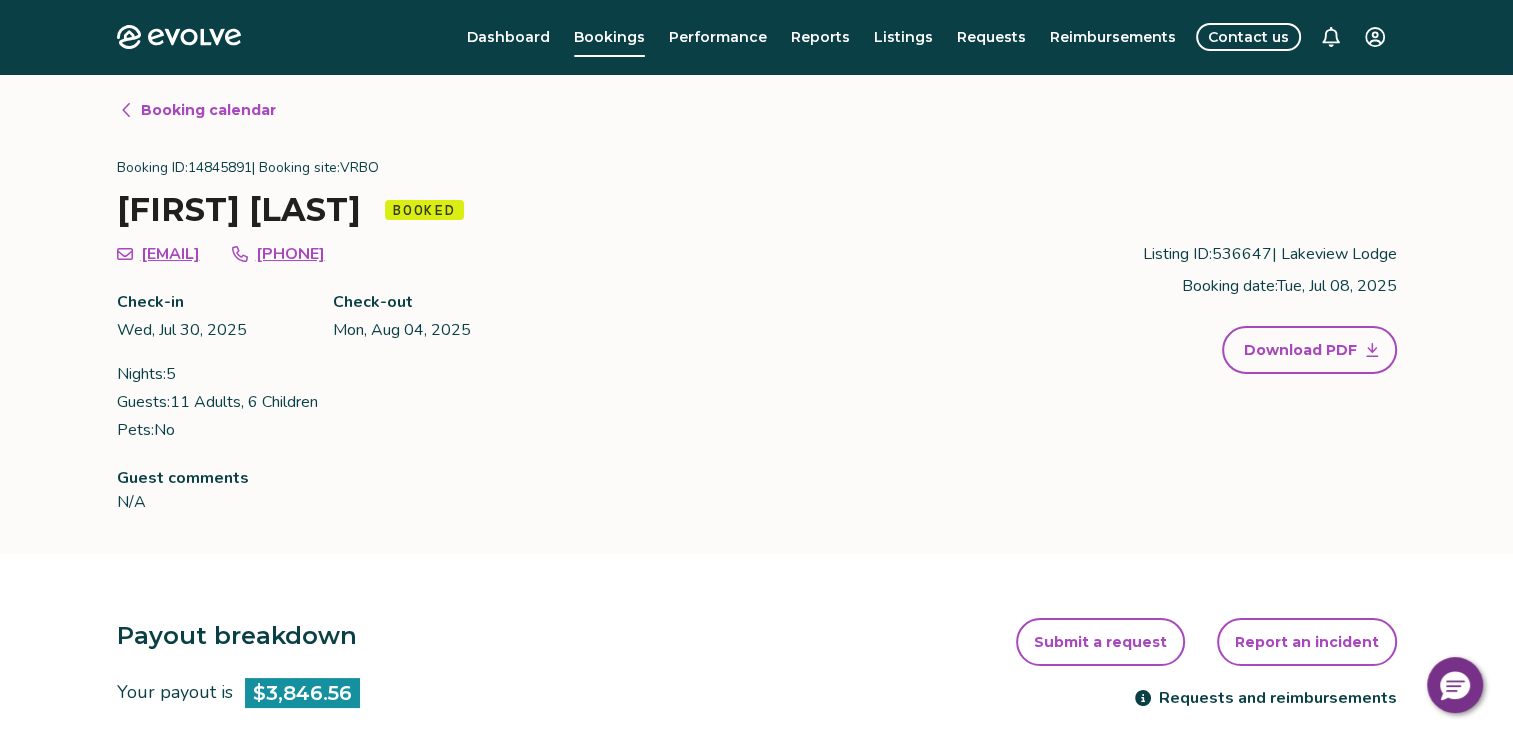 click 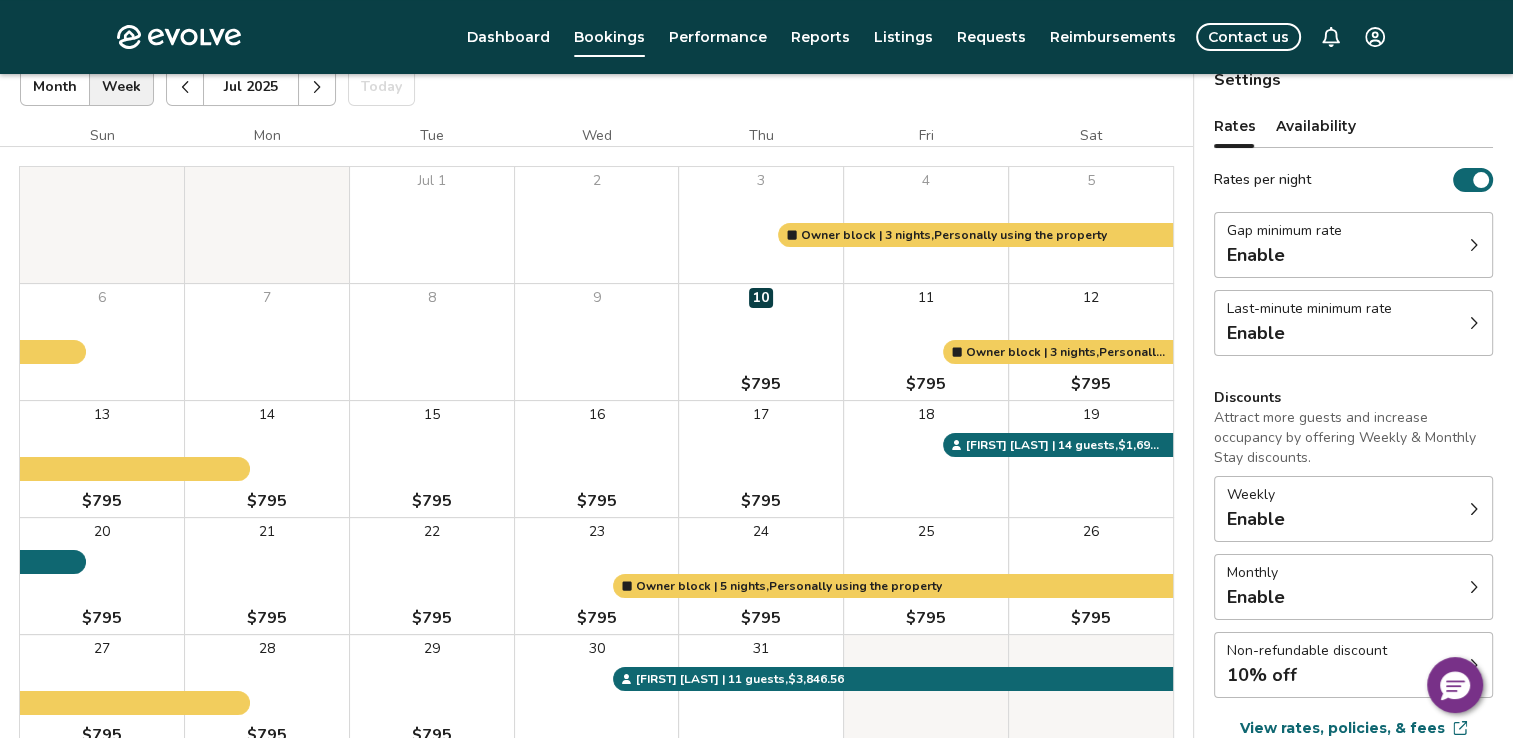 scroll, scrollTop: 100, scrollLeft: 0, axis: vertical 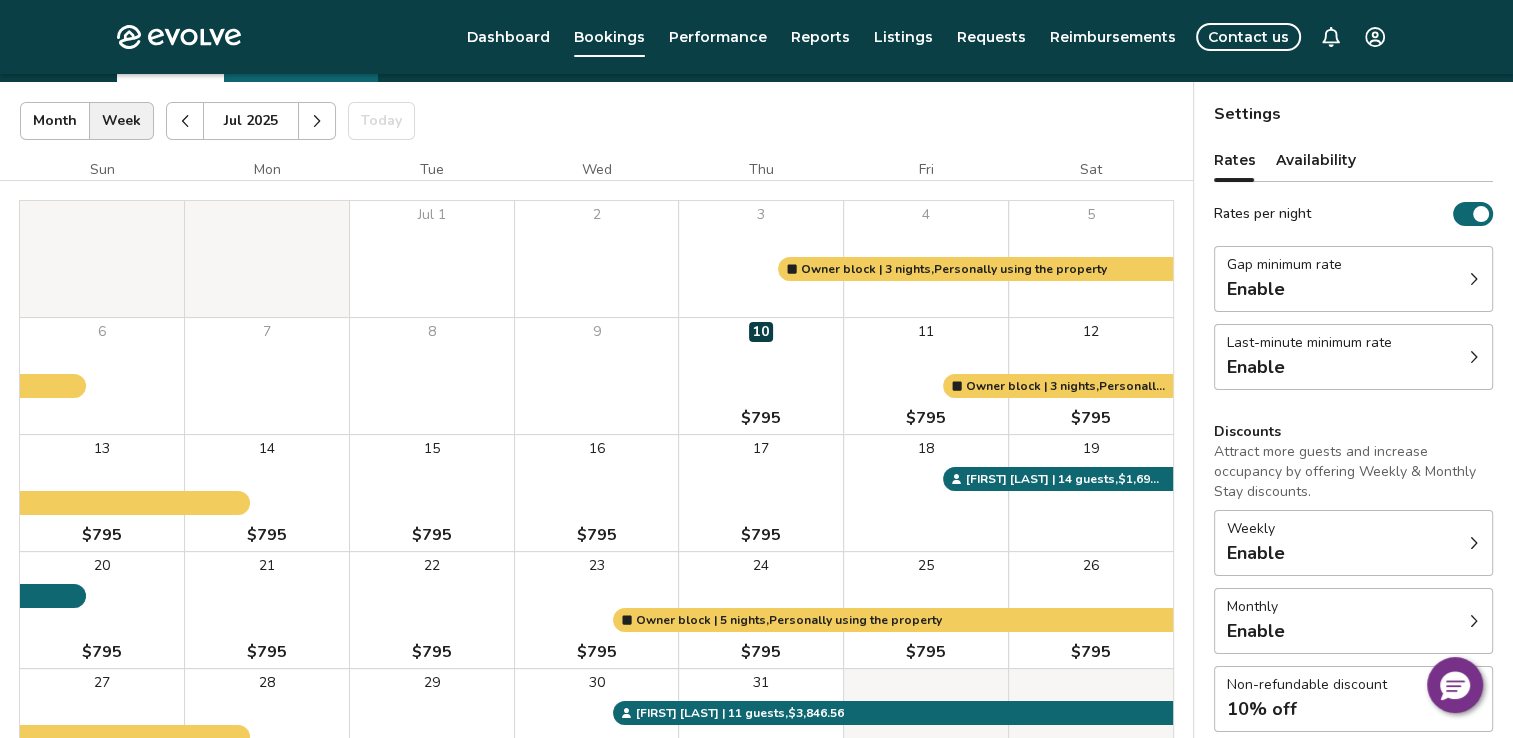 click at bounding box center (317, 121) 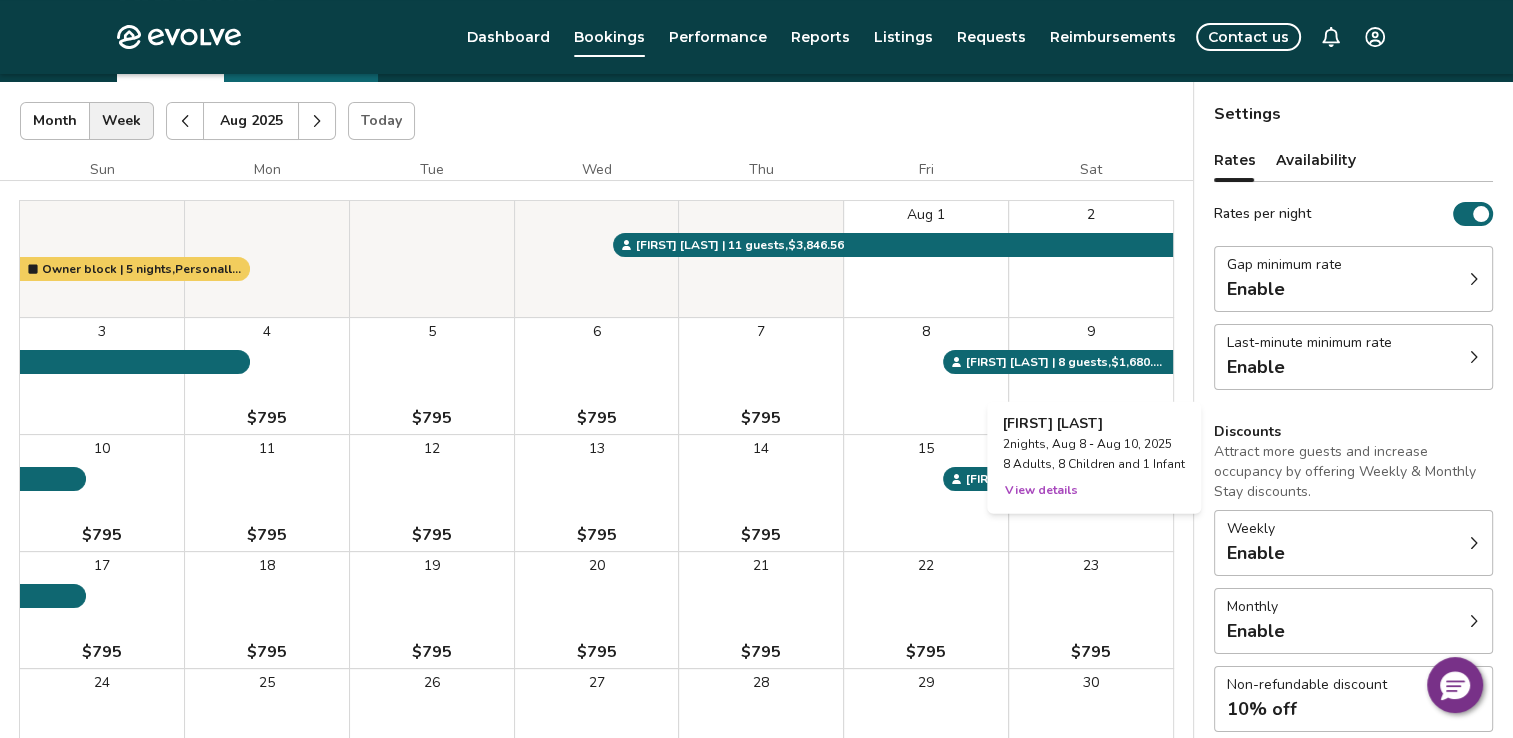 click on "9" at bounding box center (1091, 376) 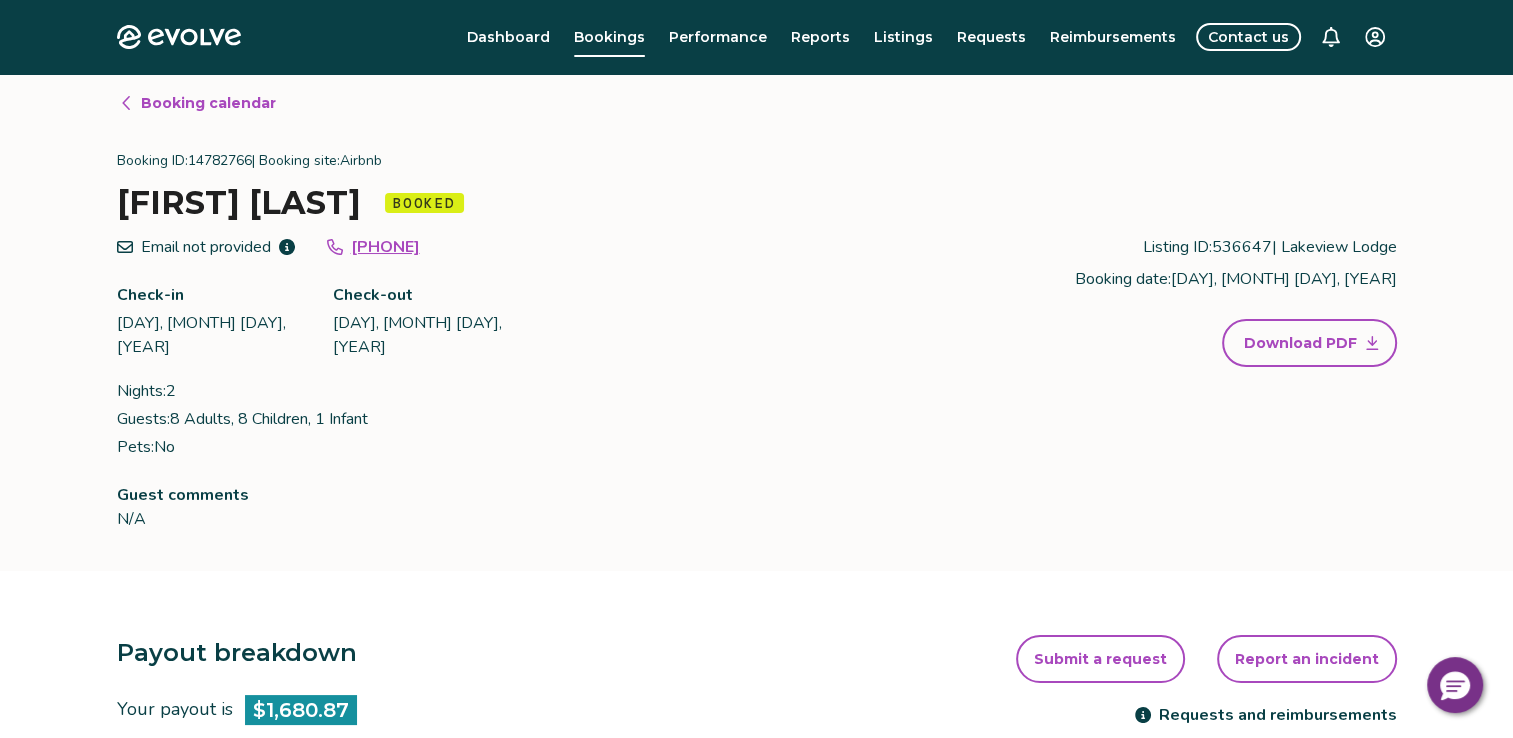 scroll, scrollTop: 0, scrollLeft: 0, axis: both 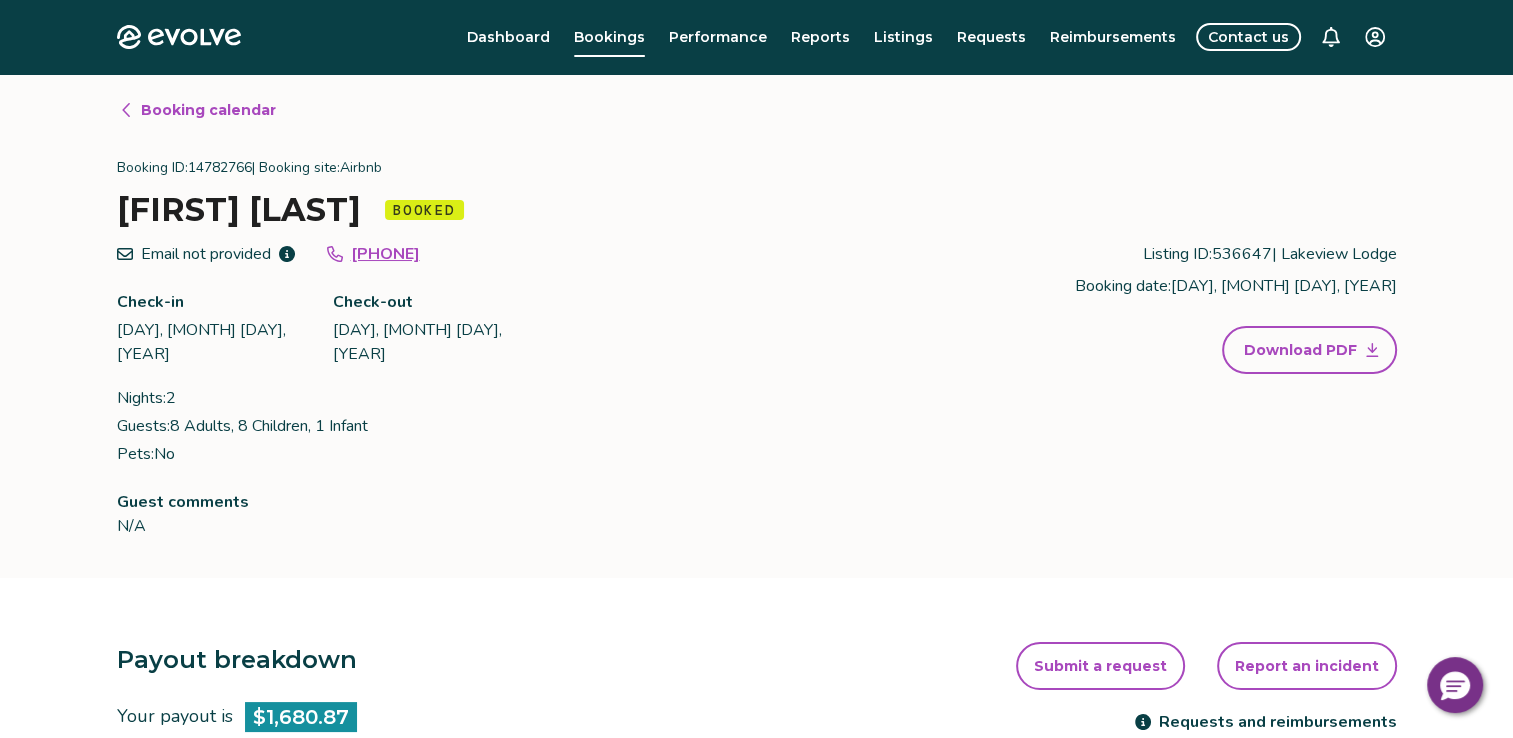 click on "Booking calendar" at bounding box center [208, 110] 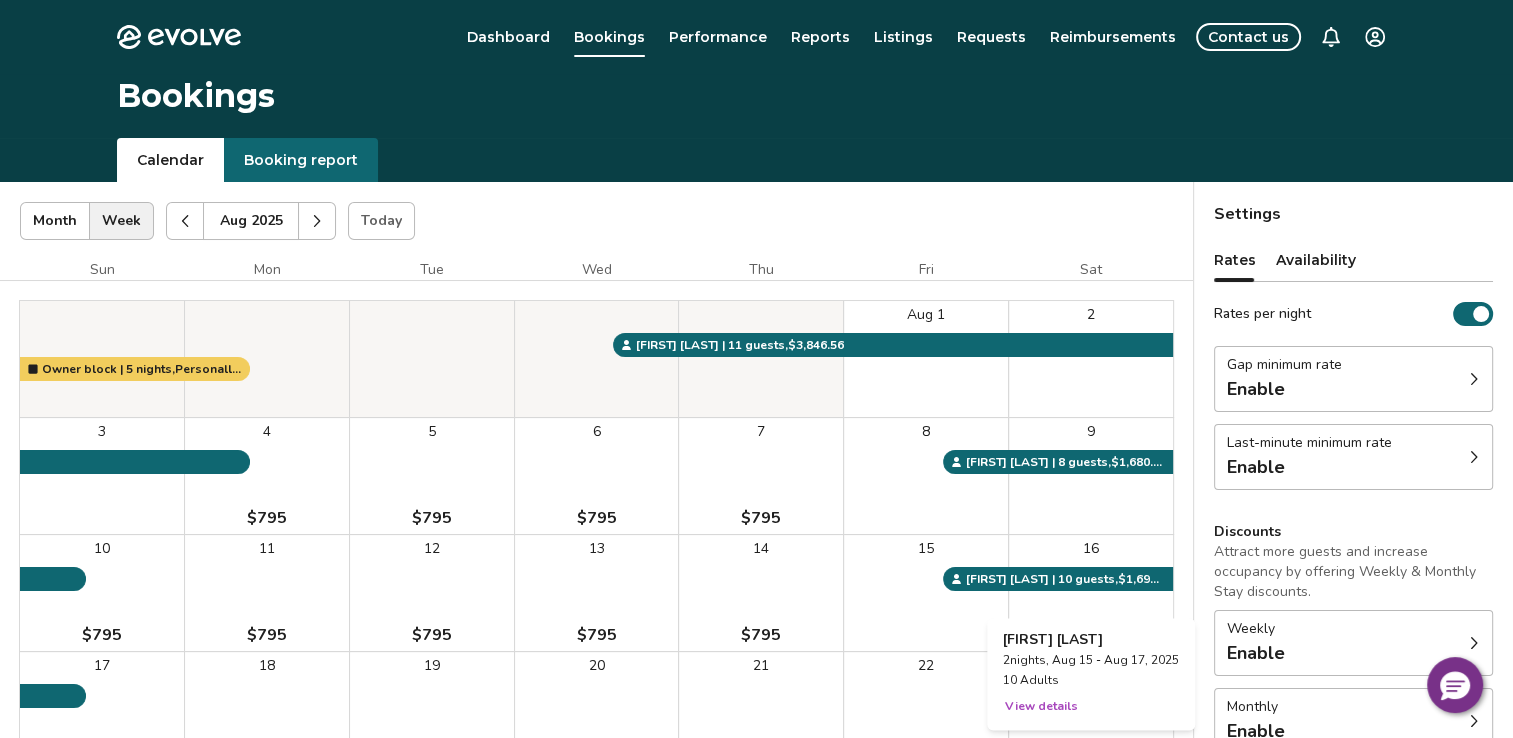 click on "16" at bounding box center (1091, 593) 